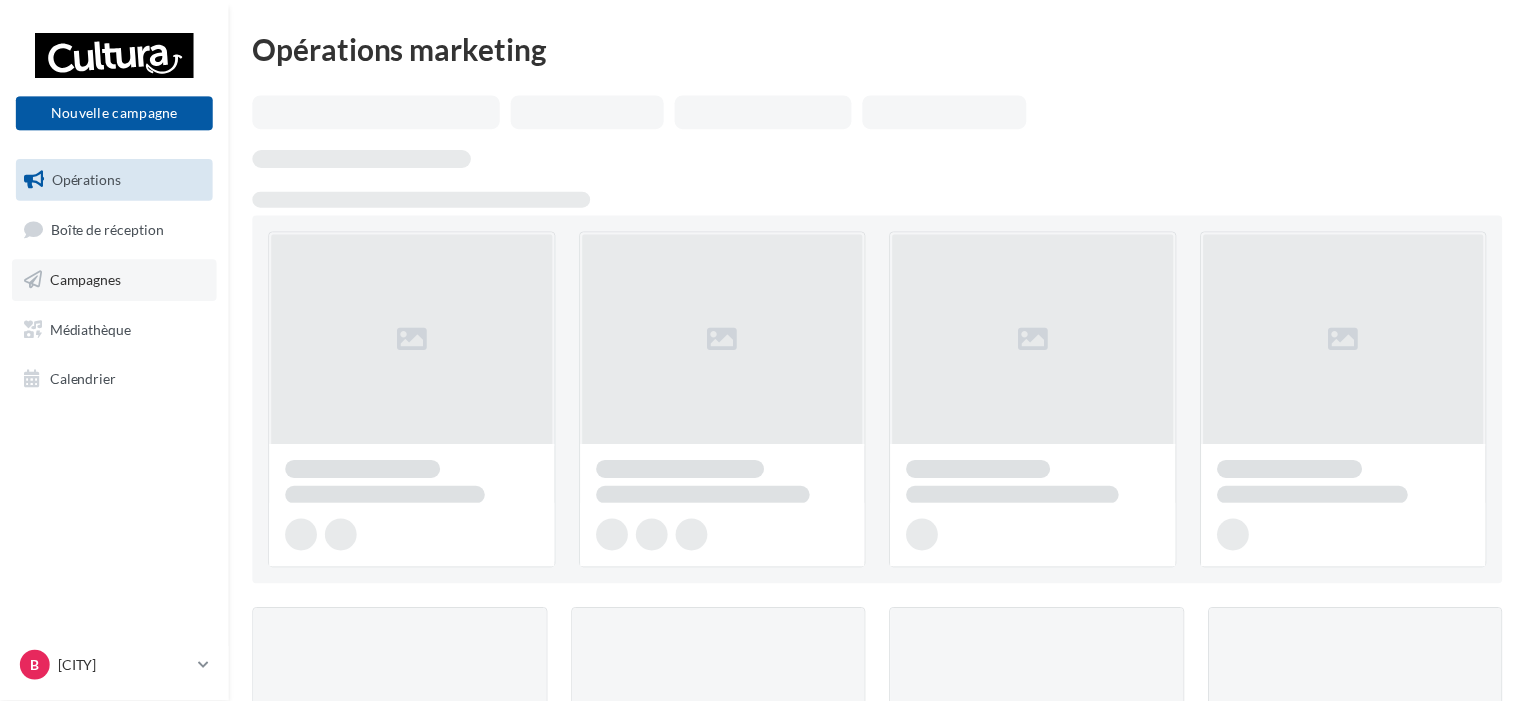 scroll, scrollTop: 0, scrollLeft: 0, axis: both 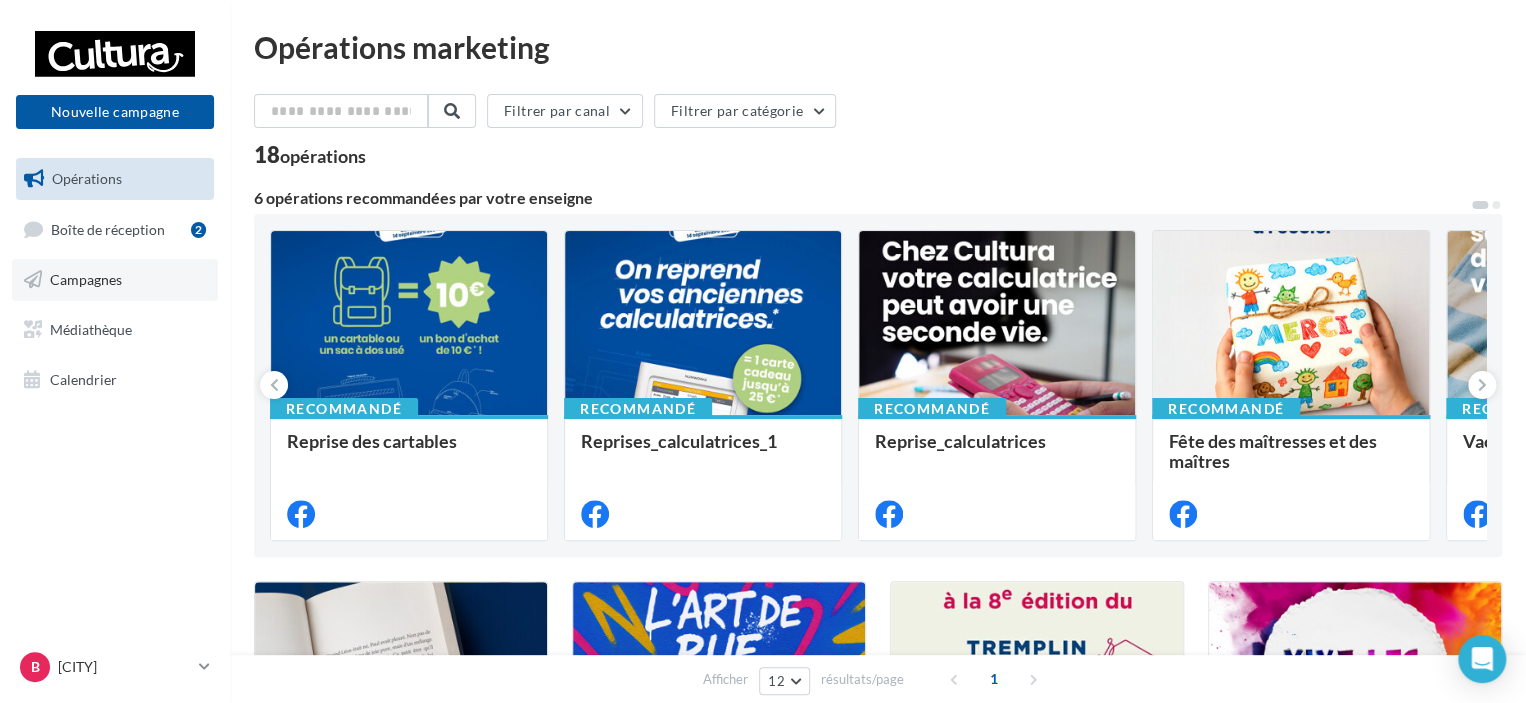 click on "Campagnes" at bounding box center [115, 280] 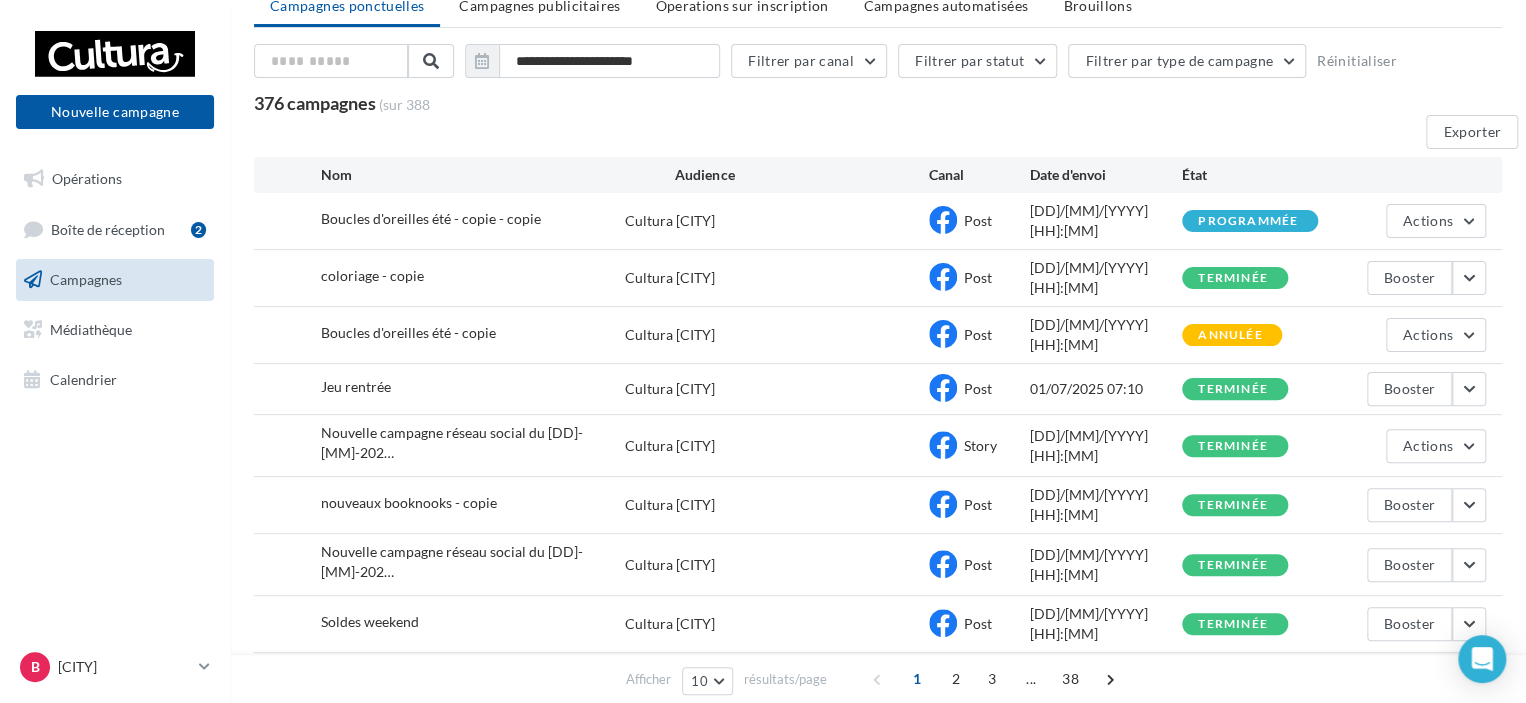 scroll, scrollTop: 84, scrollLeft: 0, axis: vertical 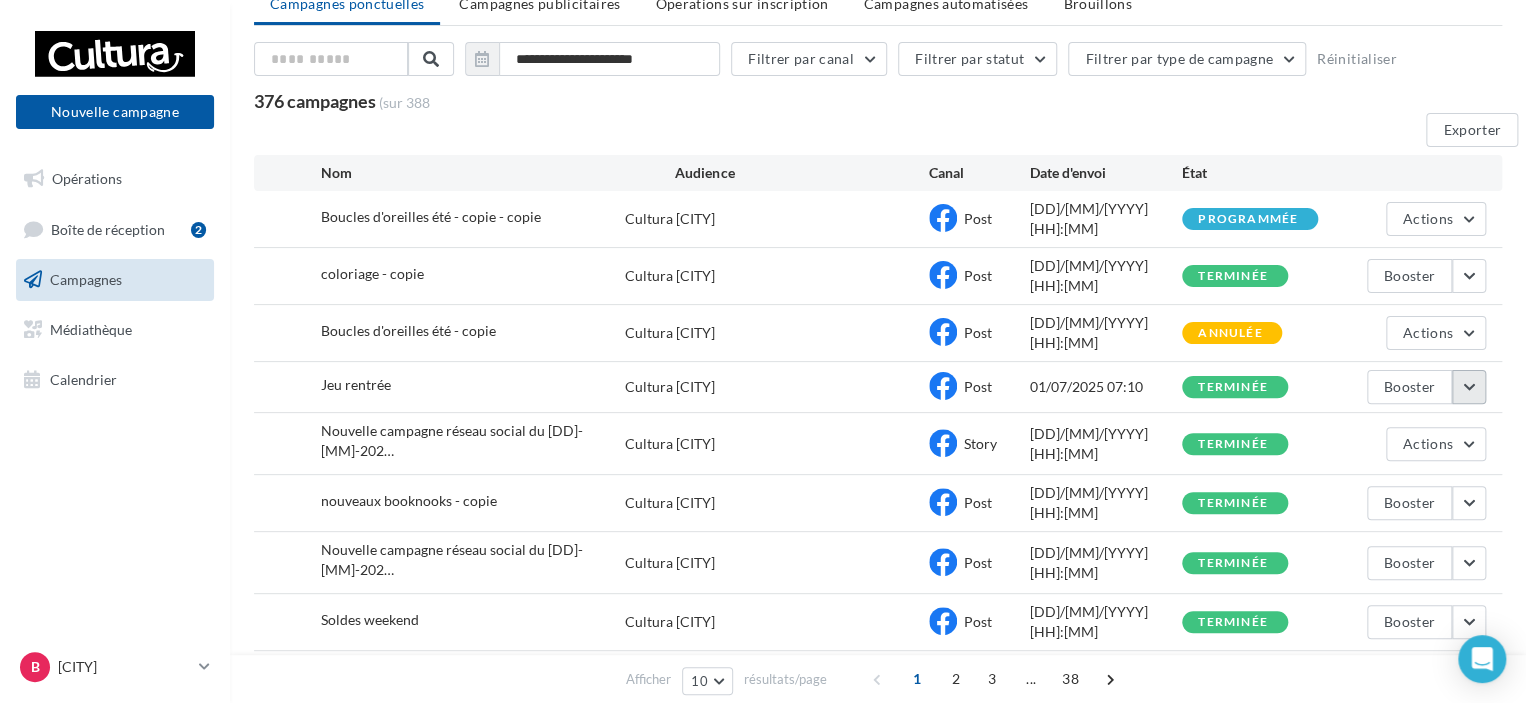 click at bounding box center [1469, 276] 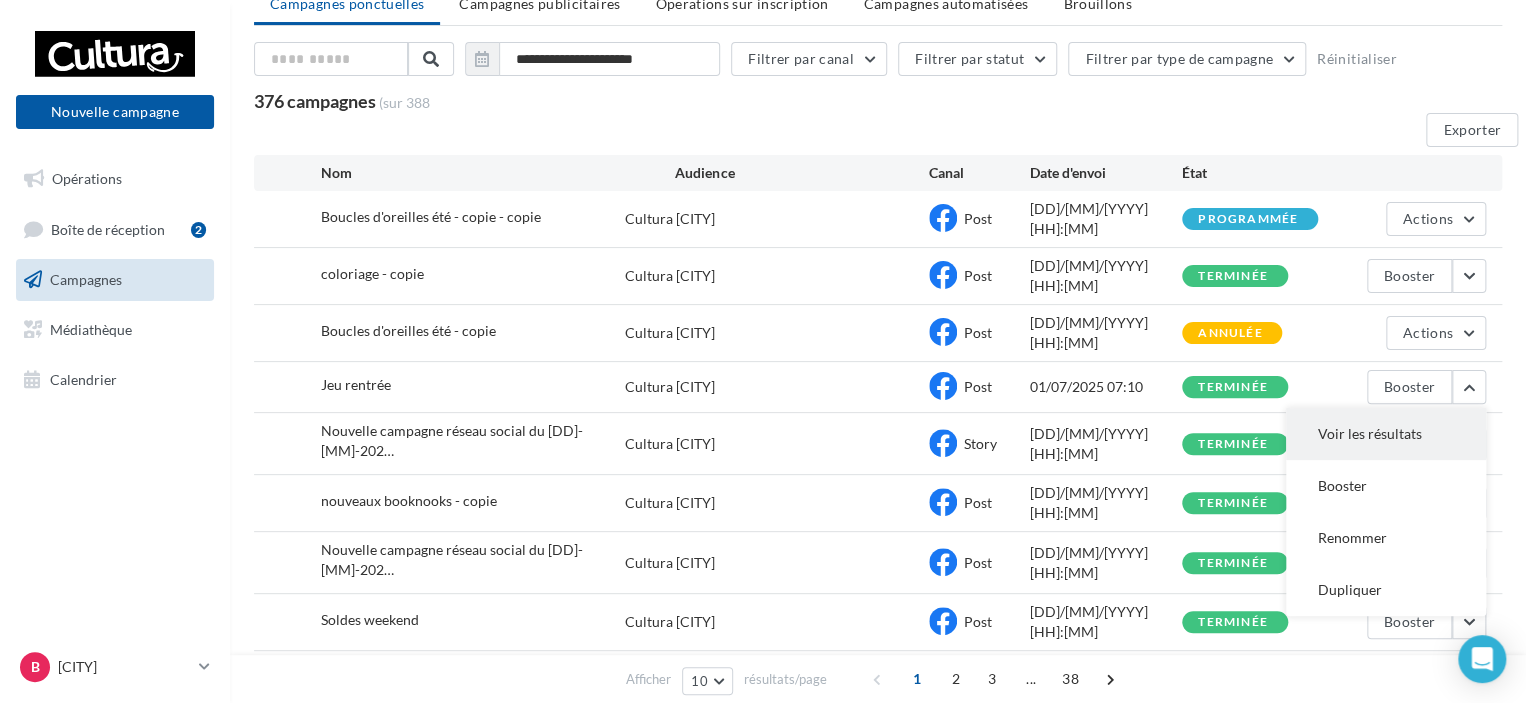 click on "Voir les résultats" at bounding box center (1386, 434) 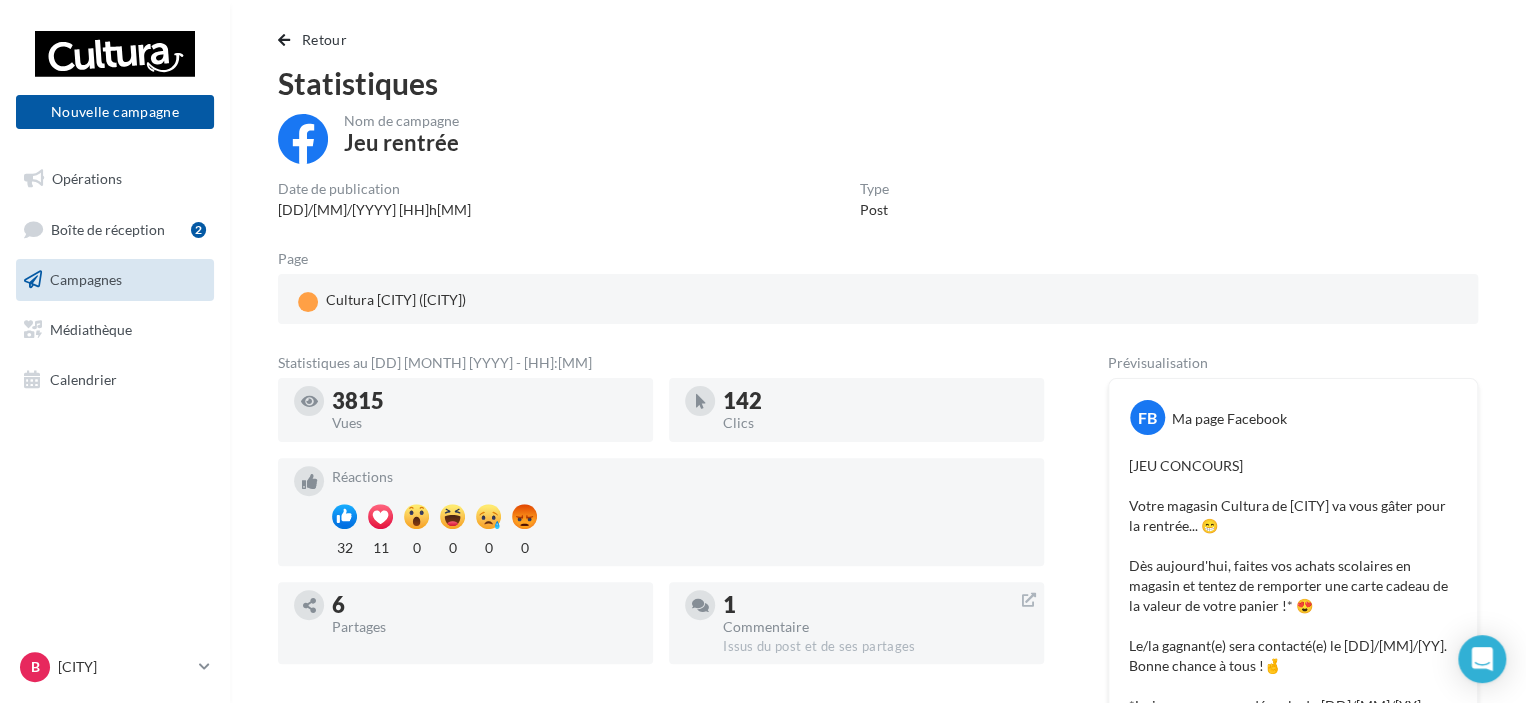 scroll, scrollTop: 0, scrollLeft: 0, axis: both 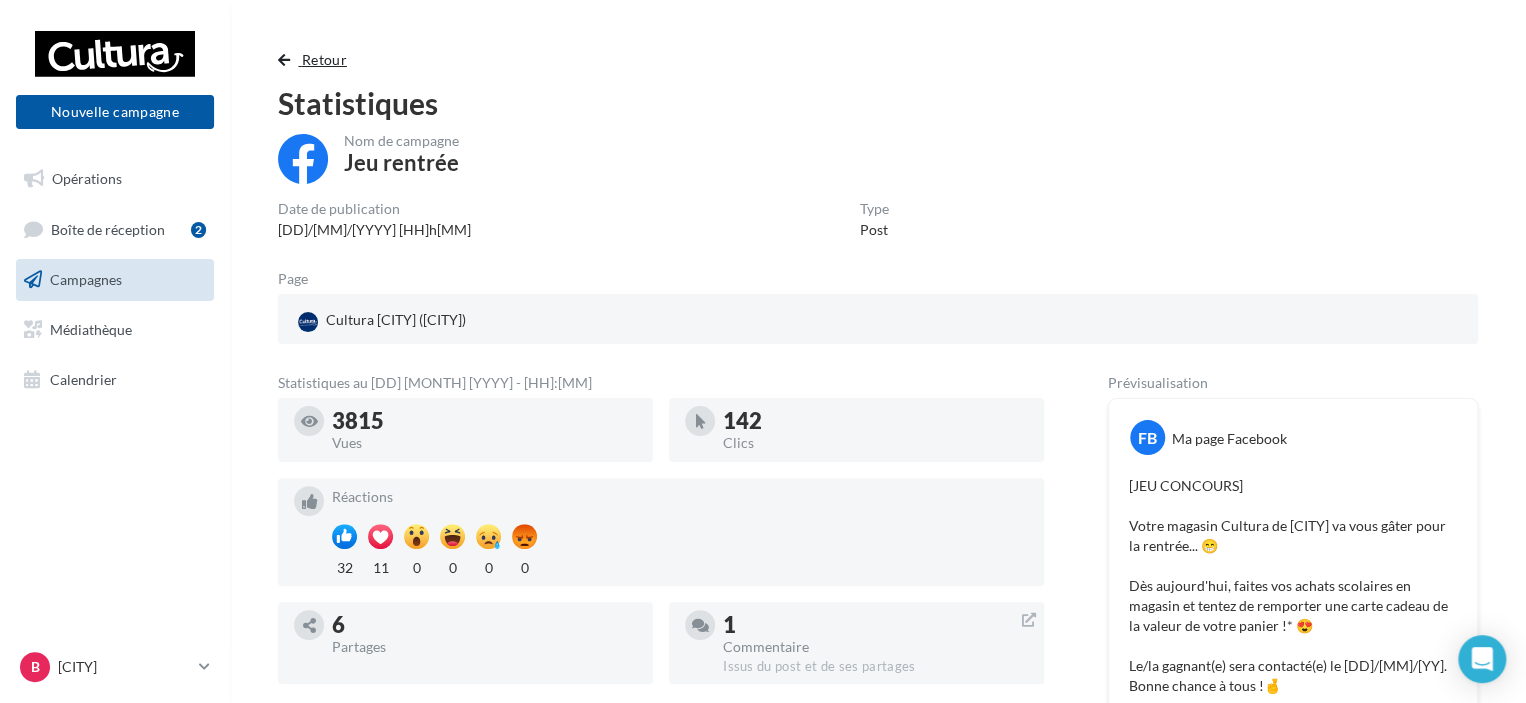 click on "Retour" at bounding box center (324, 59) 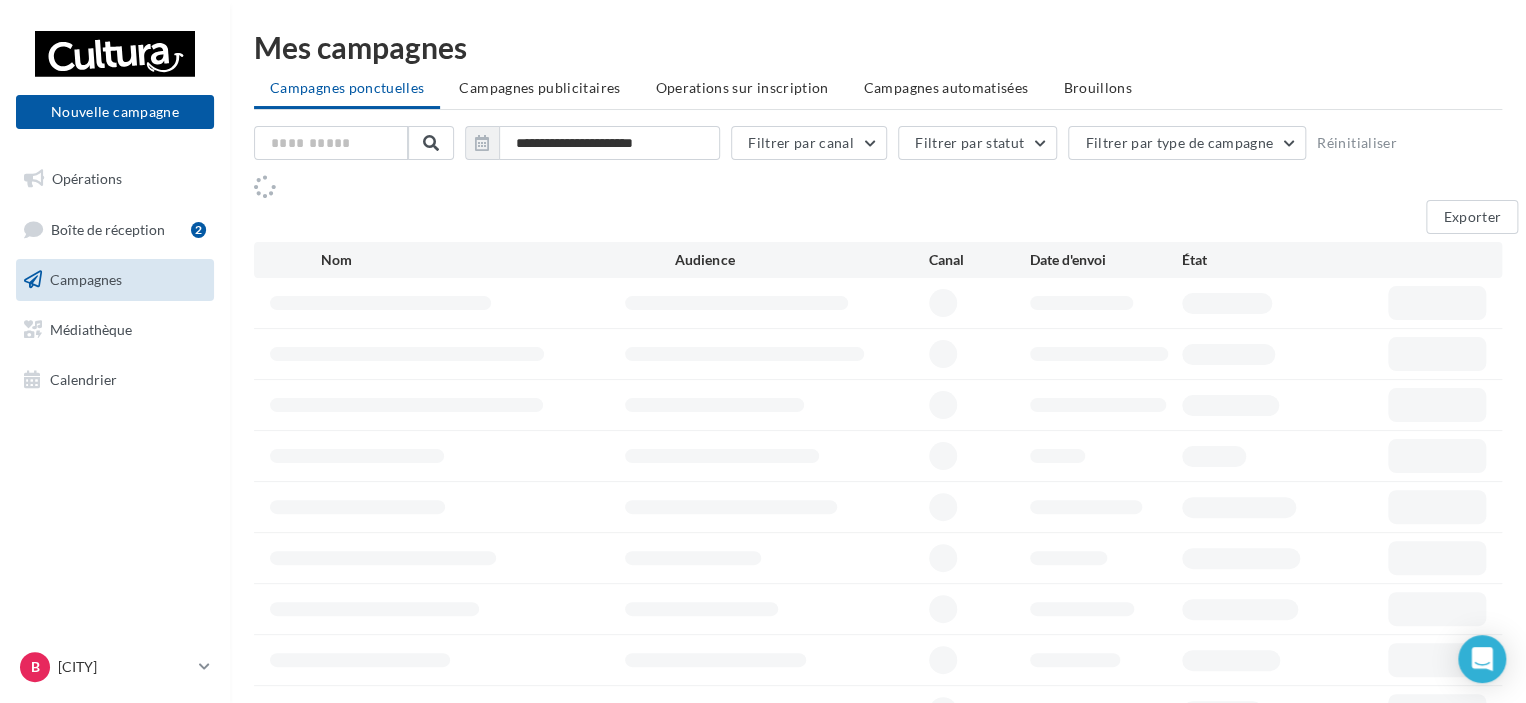 scroll, scrollTop: 84, scrollLeft: 0, axis: vertical 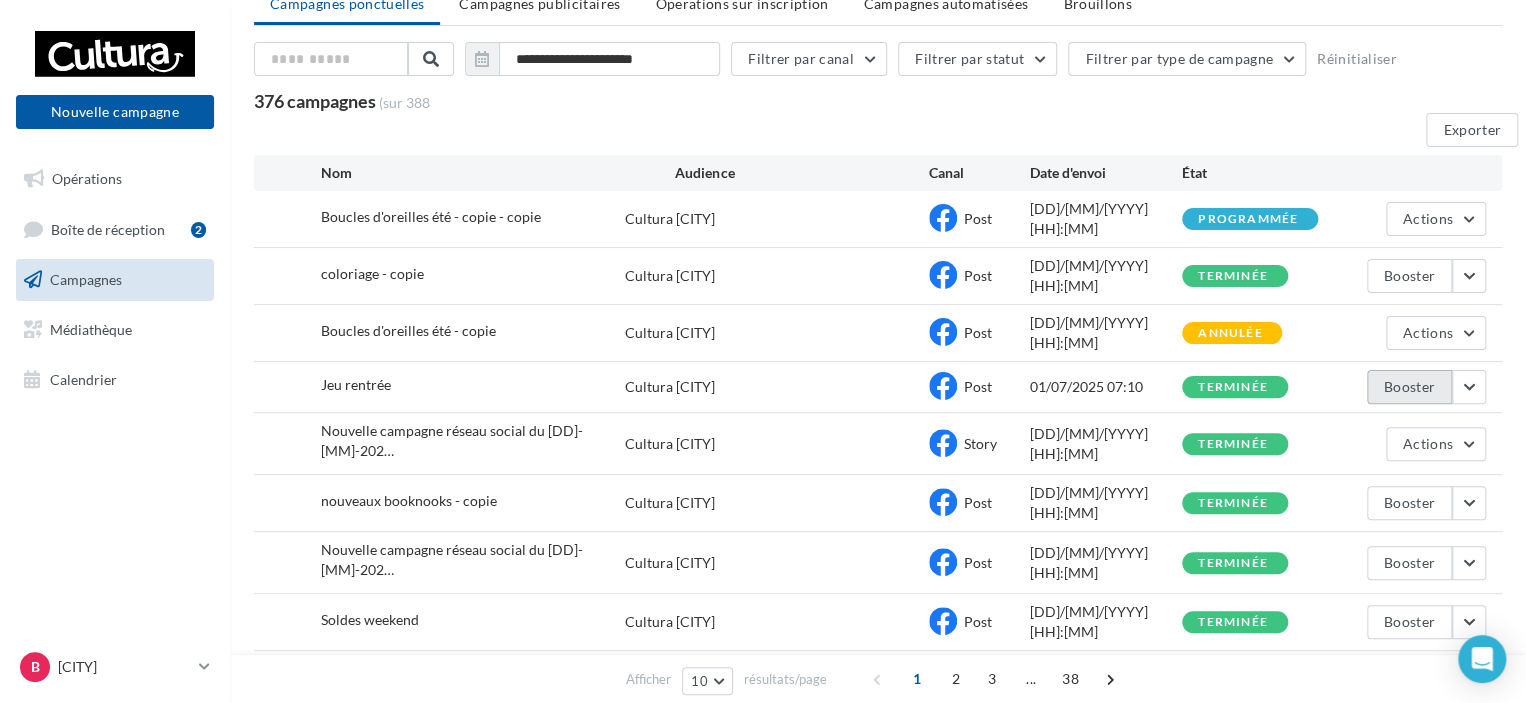 click on "Booster" at bounding box center [1409, 276] 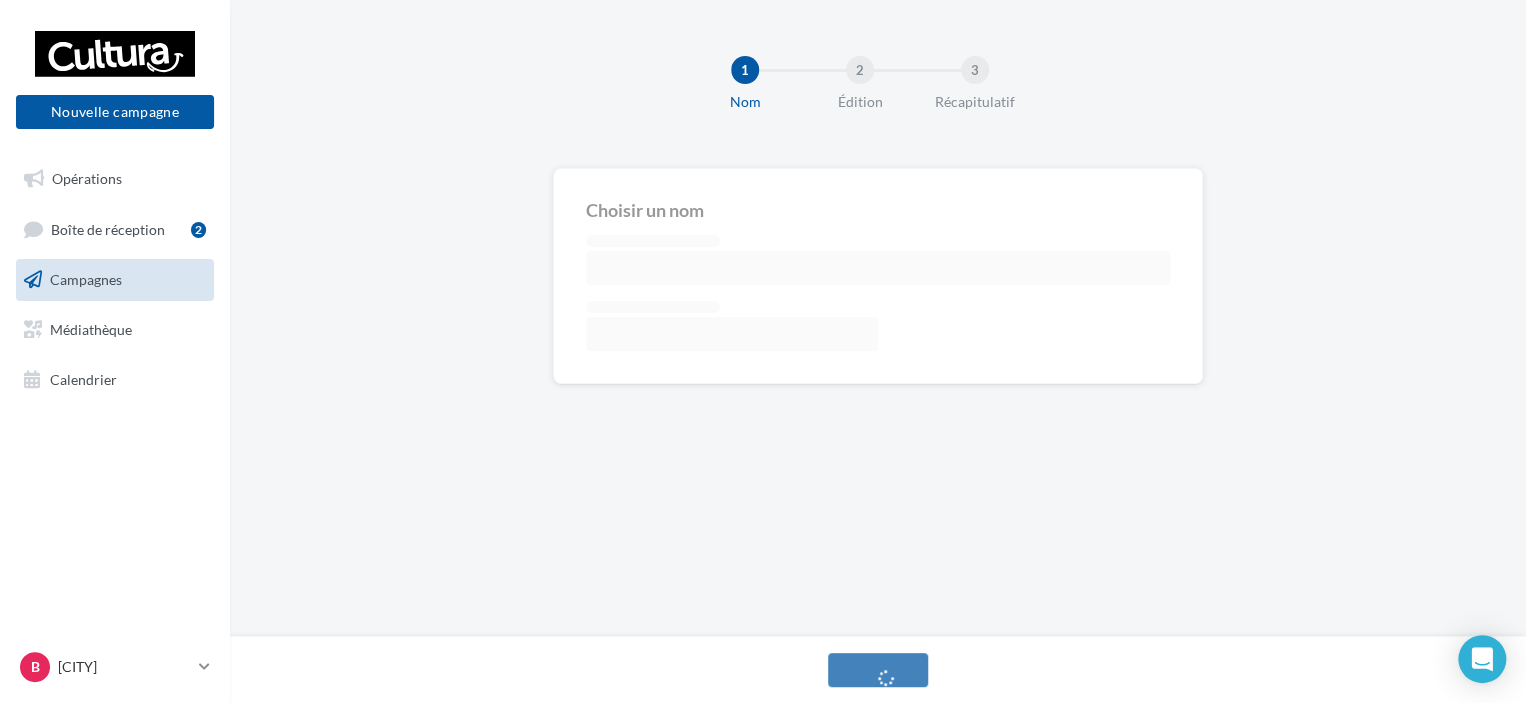 scroll, scrollTop: 0, scrollLeft: 0, axis: both 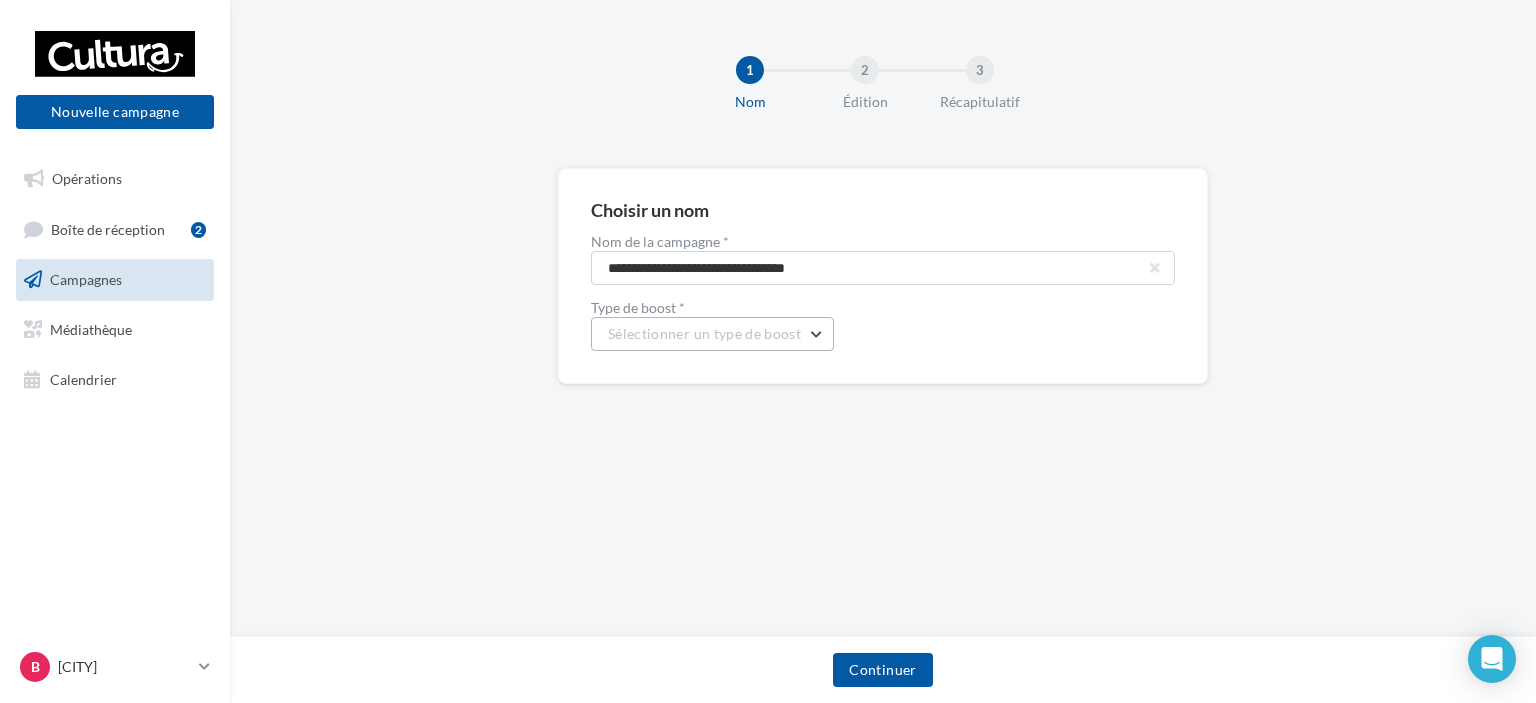 click on "Sélectionner un type de boost" at bounding box center [704, 333] 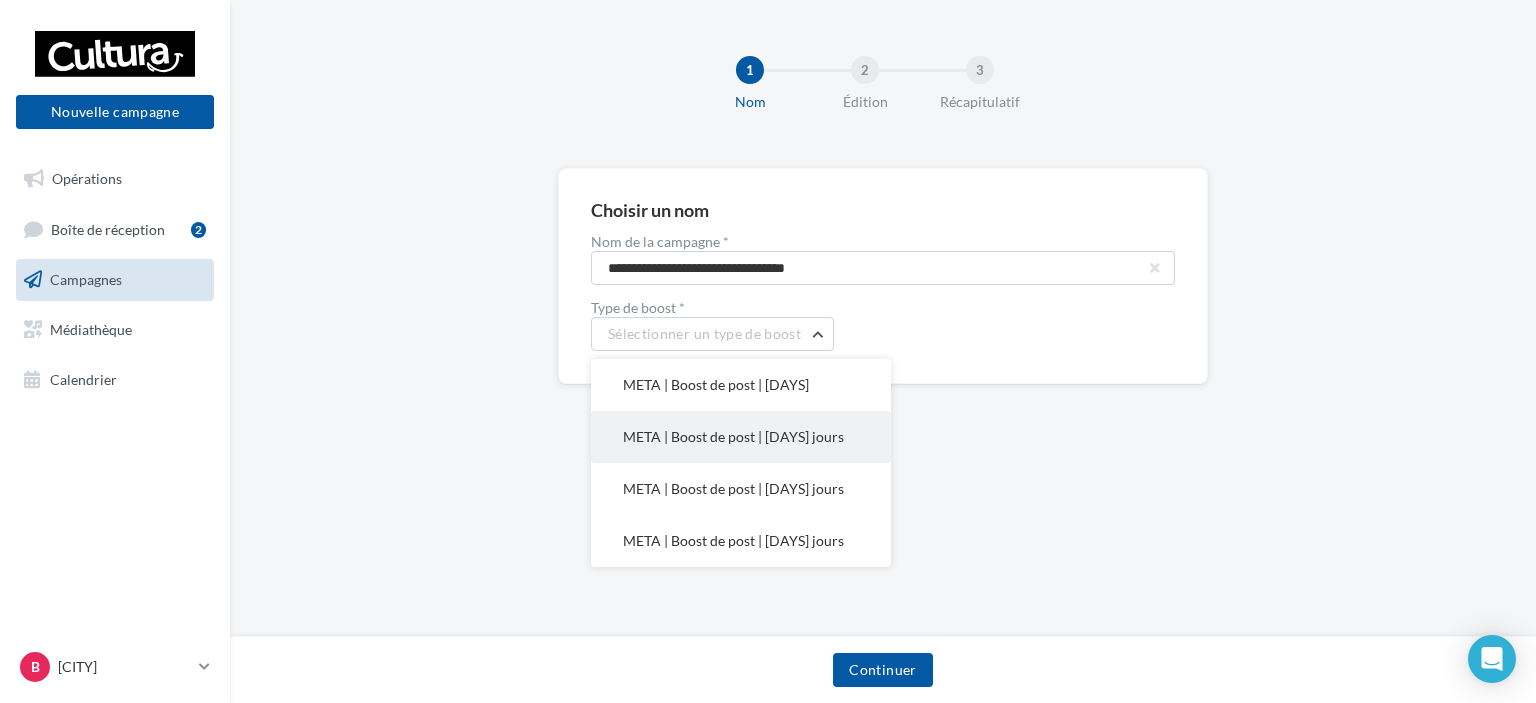 click on "META | Boost de post | 10 jours" at bounding box center [716, 384] 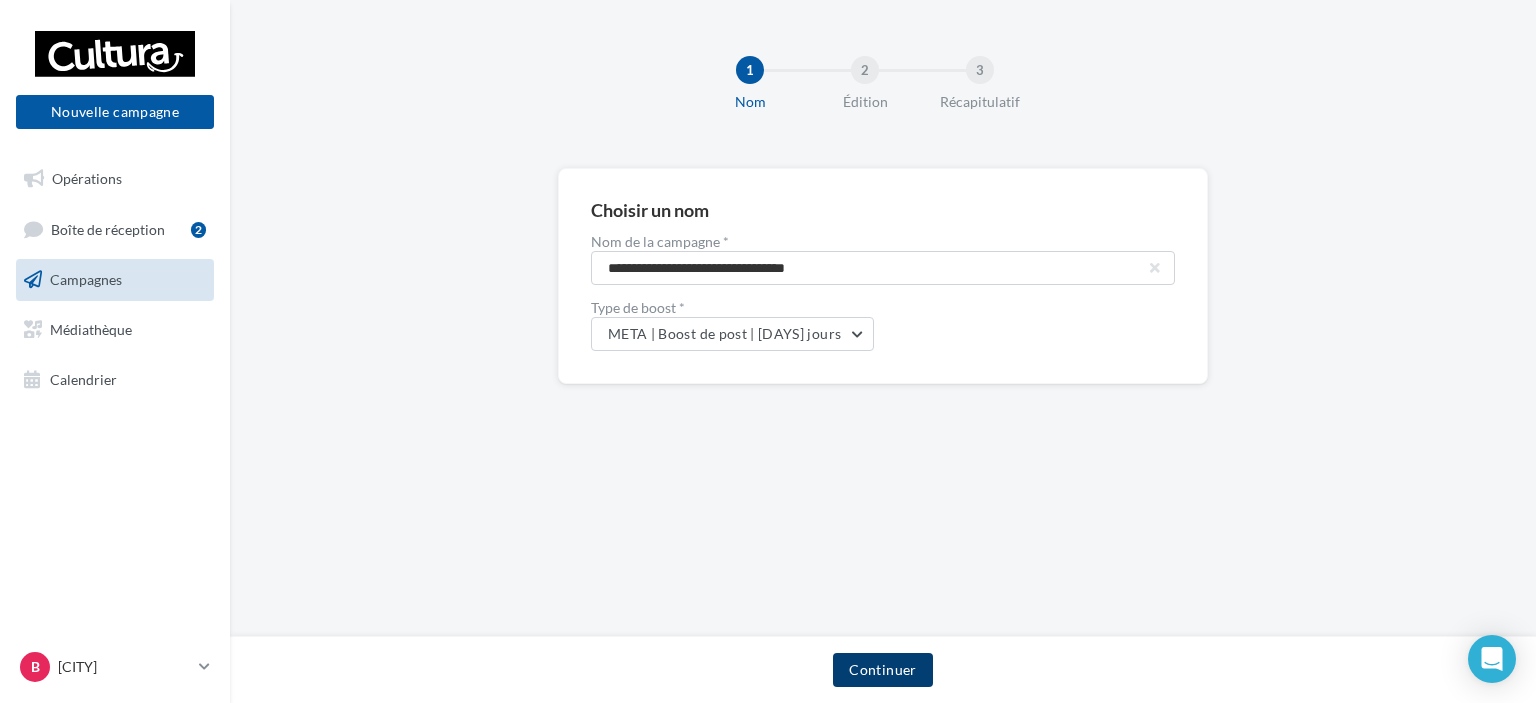 click on "Continuer" at bounding box center [882, 670] 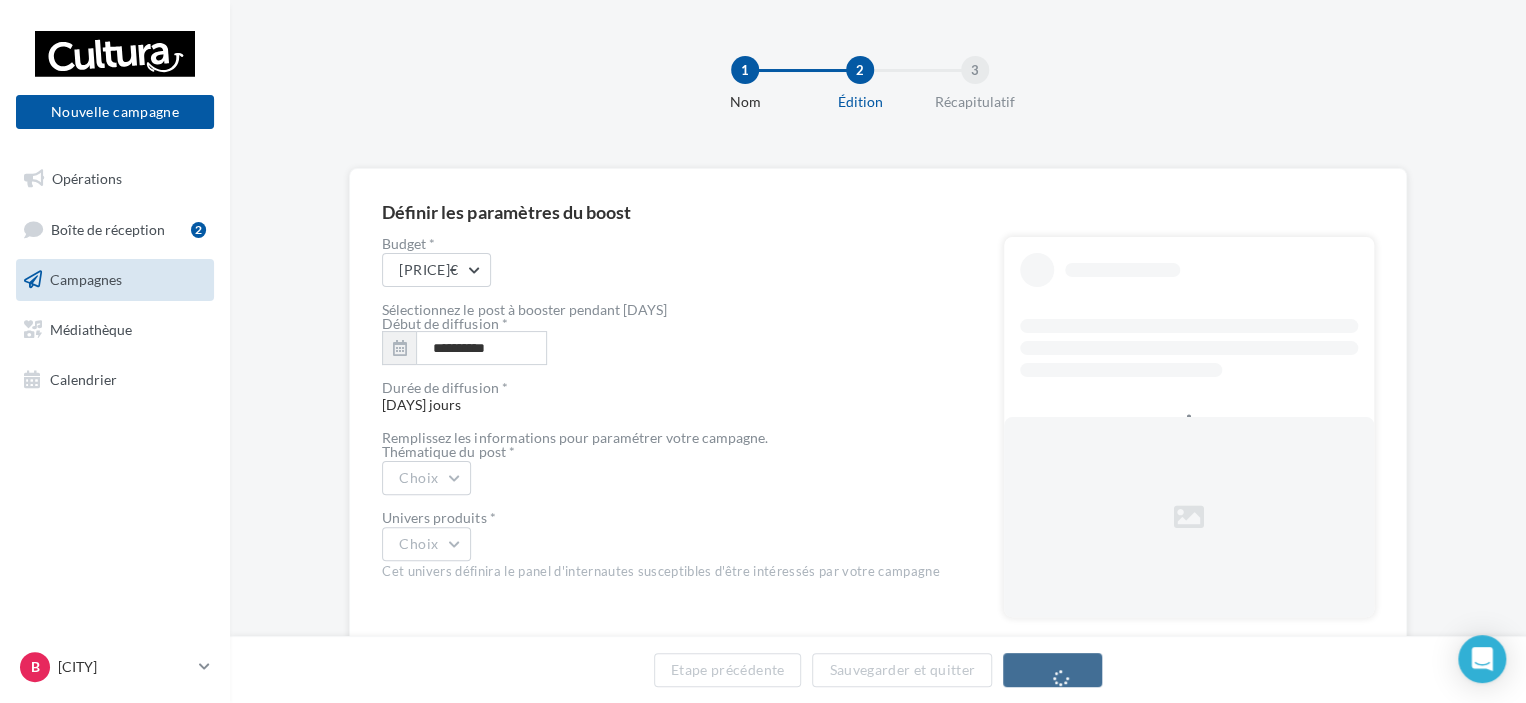 scroll, scrollTop: 28, scrollLeft: 0, axis: vertical 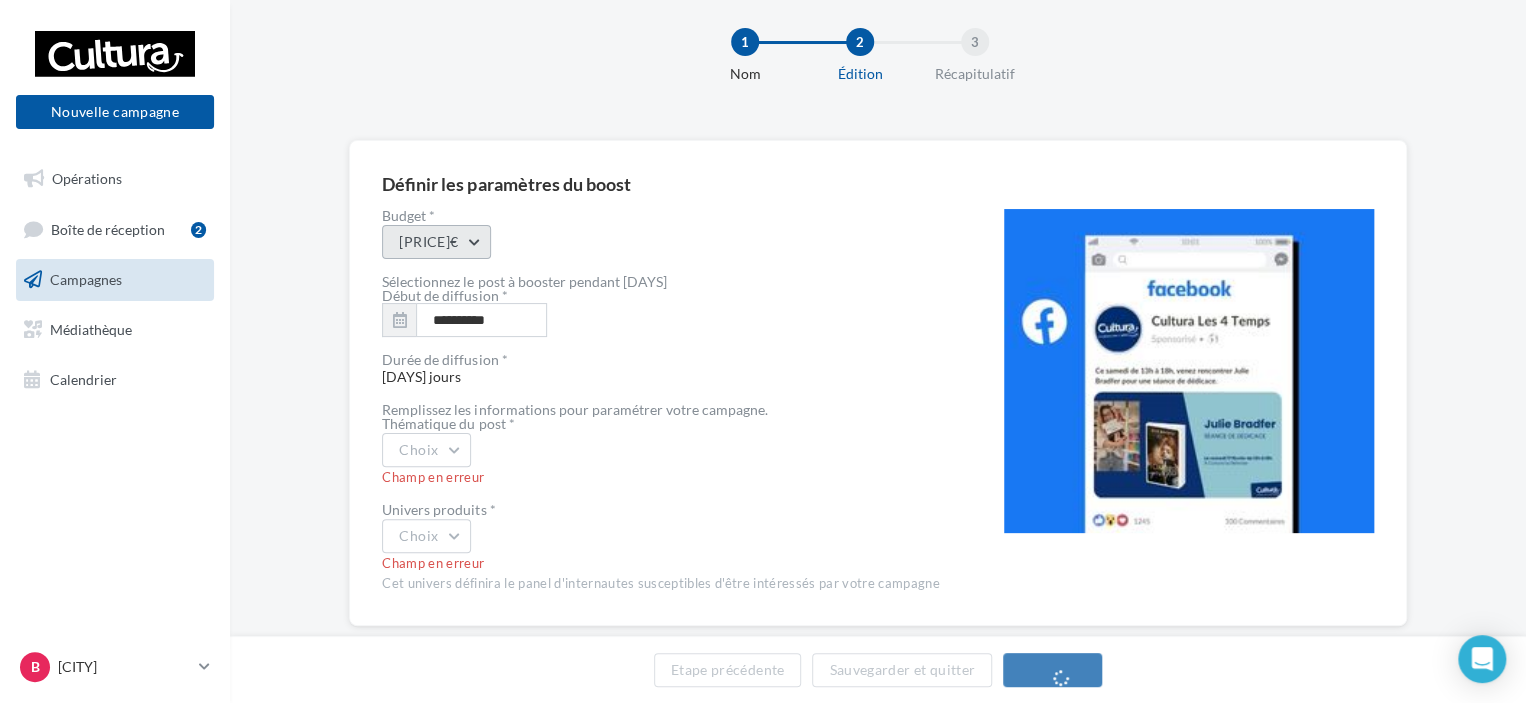click on "50€" at bounding box center (436, 242) 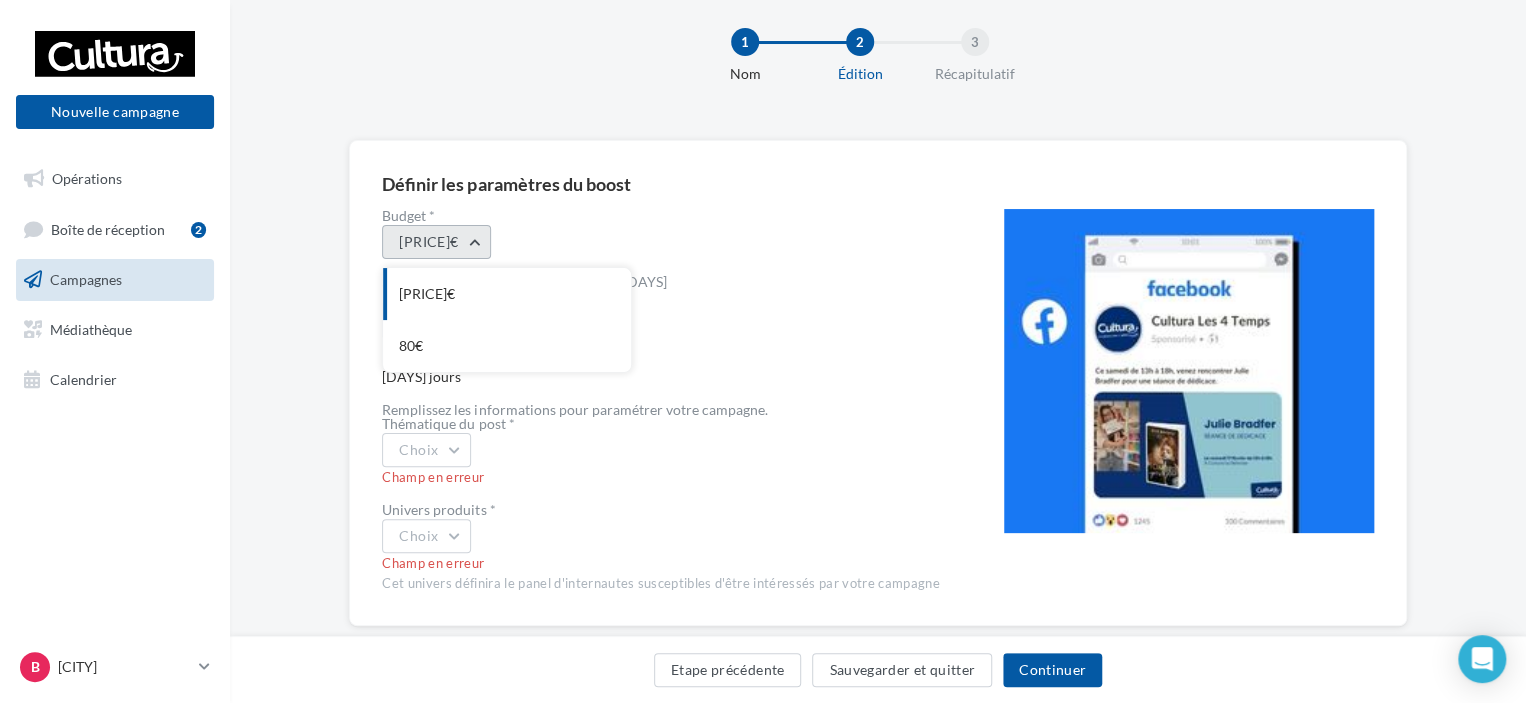 click on "50€" at bounding box center (436, 242) 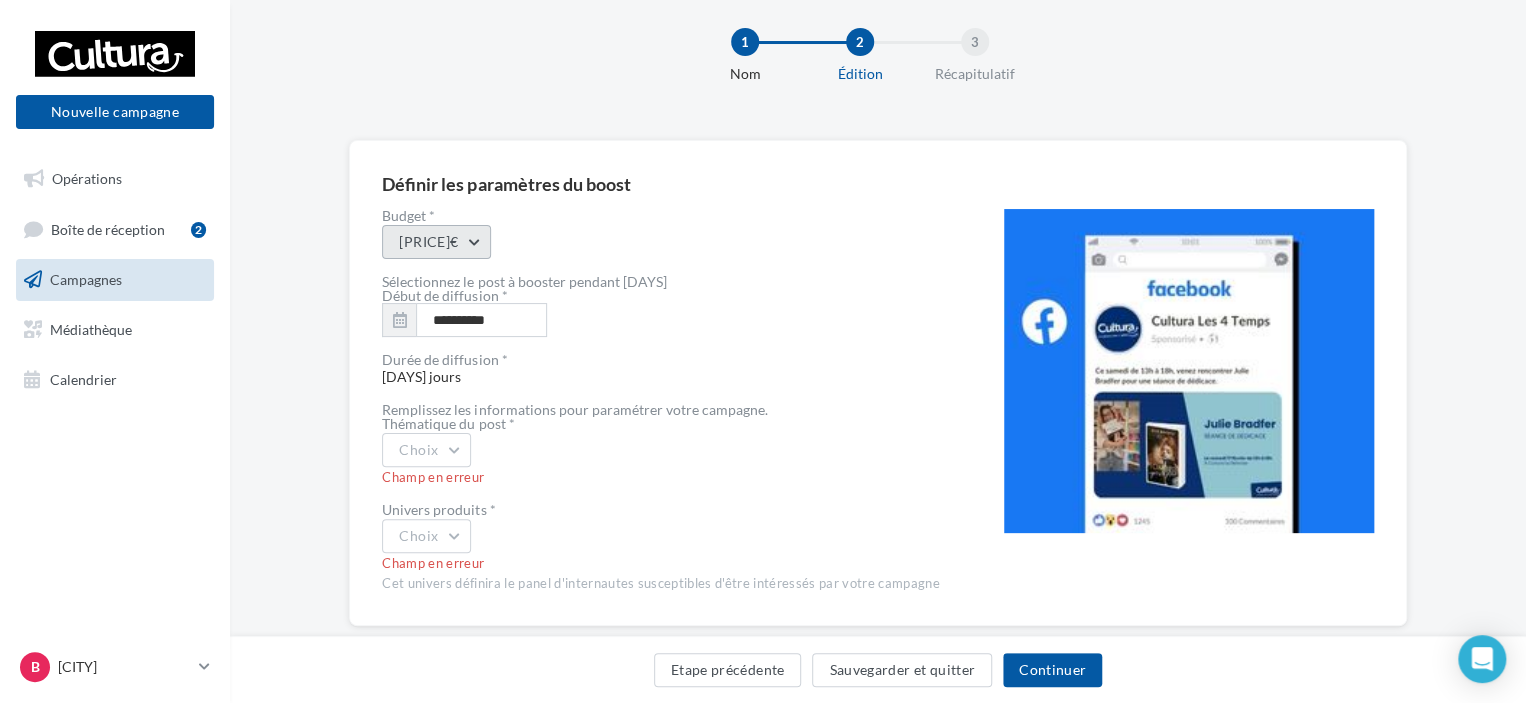scroll, scrollTop: 68, scrollLeft: 0, axis: vertical 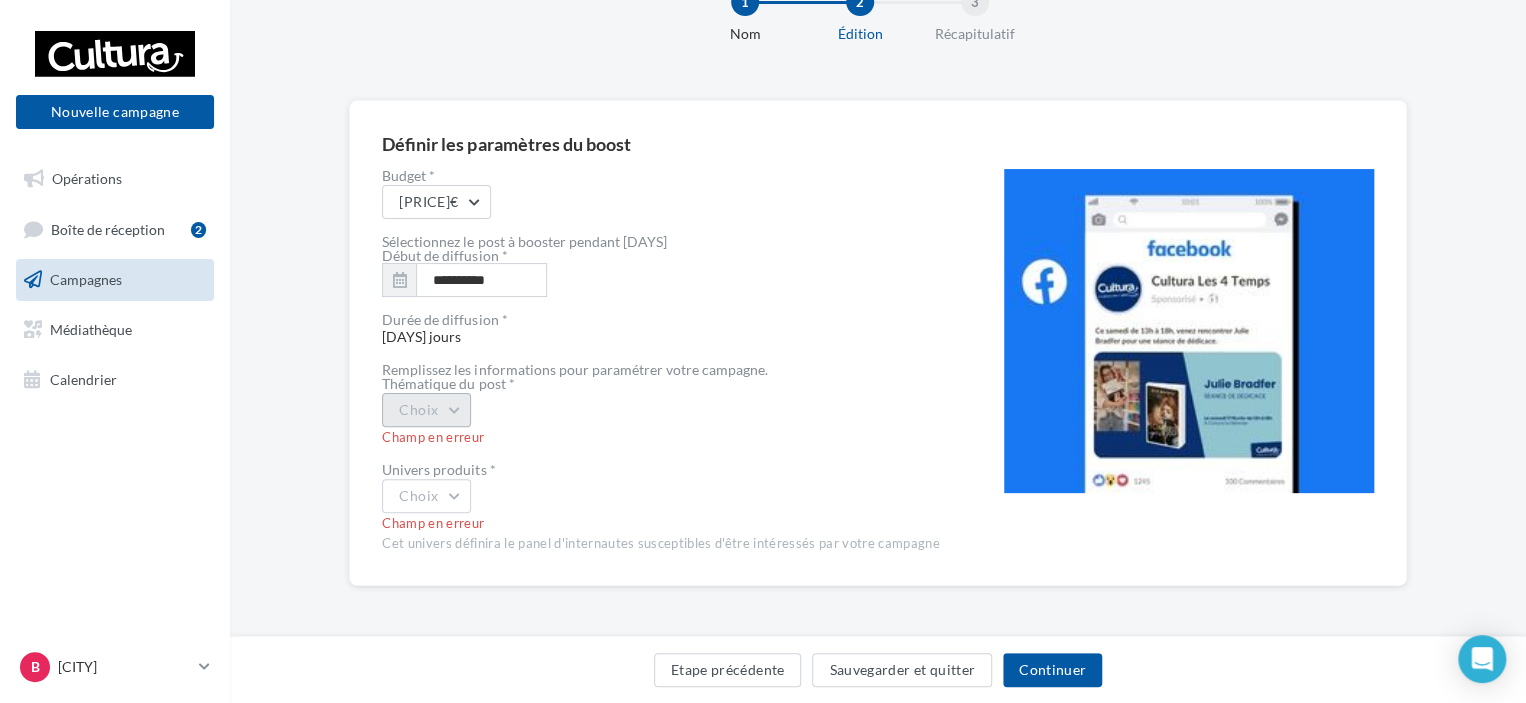 click on "Choix" at bounding box center (426, 410) 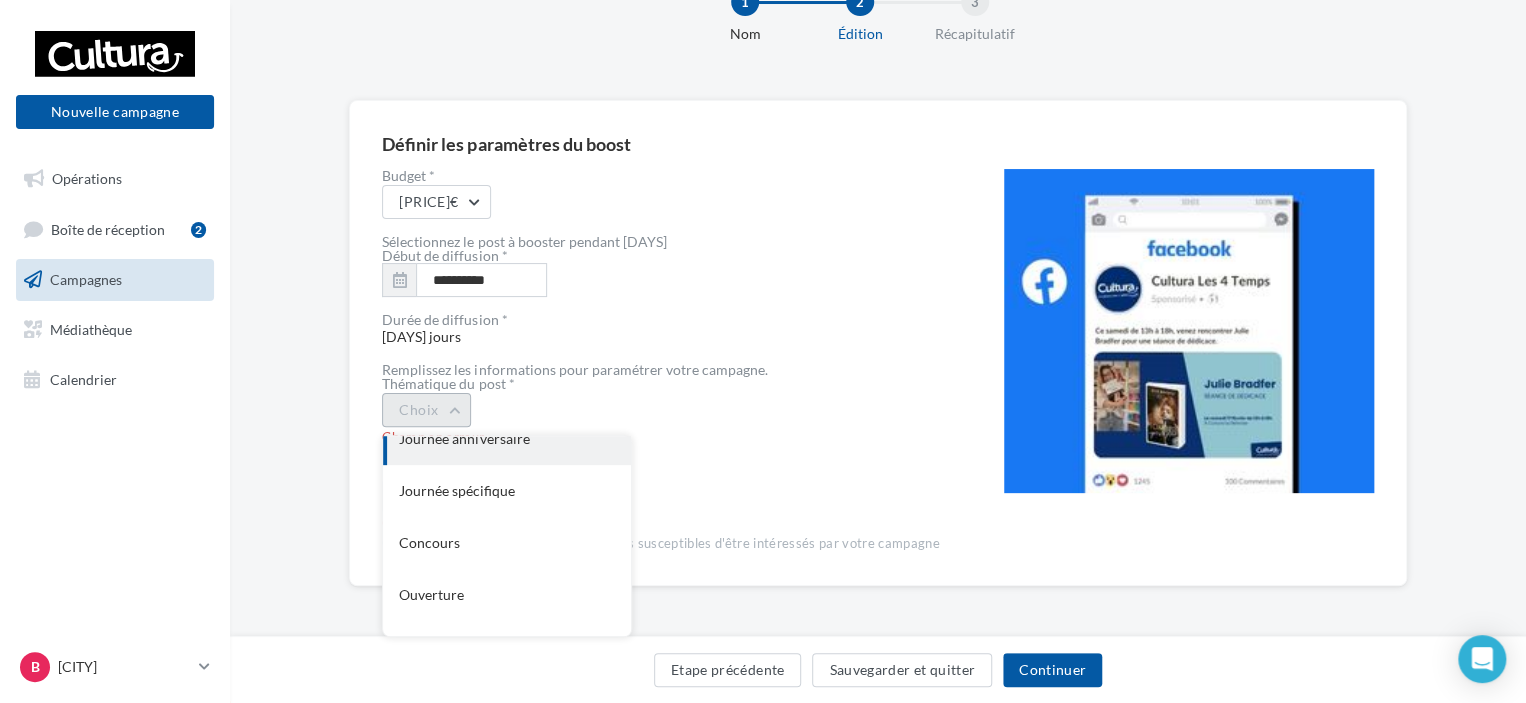 scroll, scrollTop: 76, scrollLeft: 0, axis: vertical 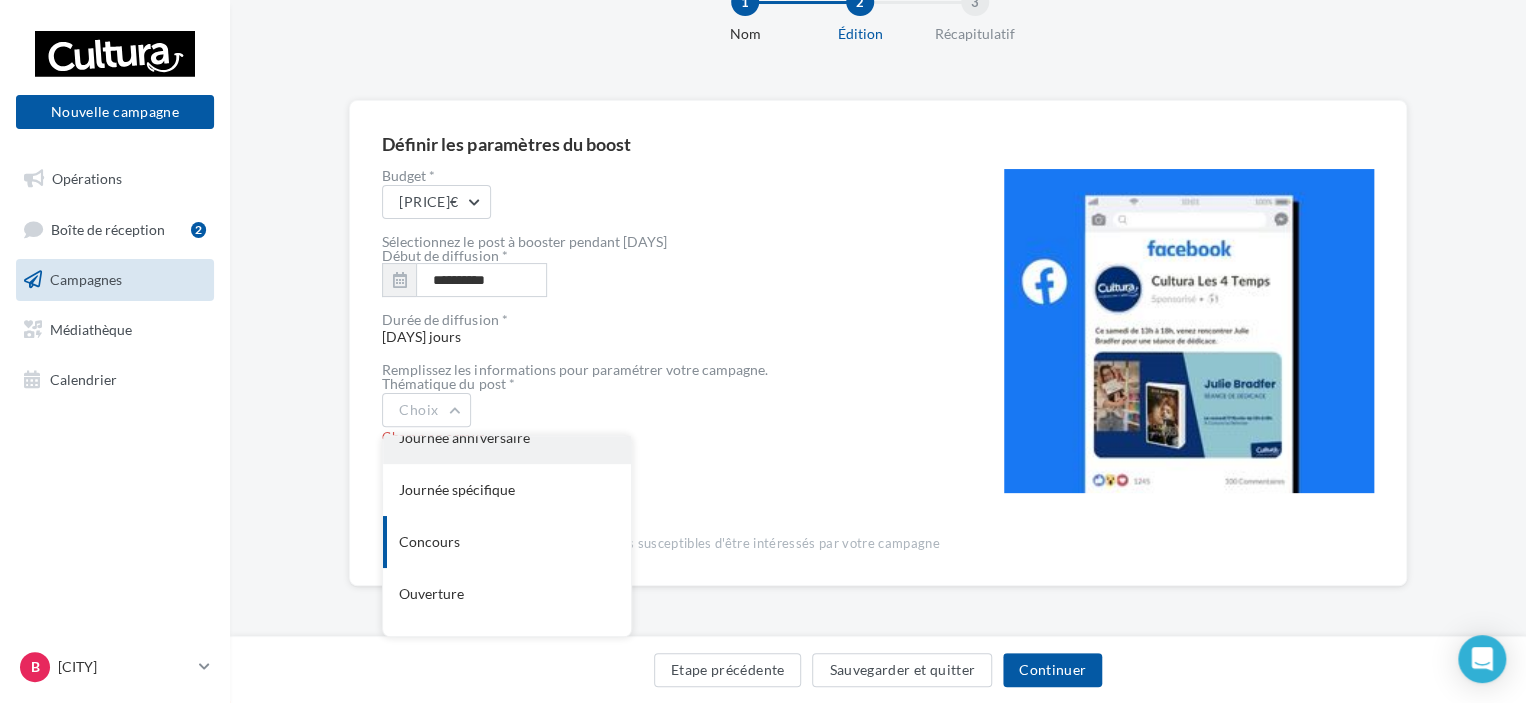 click on "Concours" at bounding box center (507, 386) 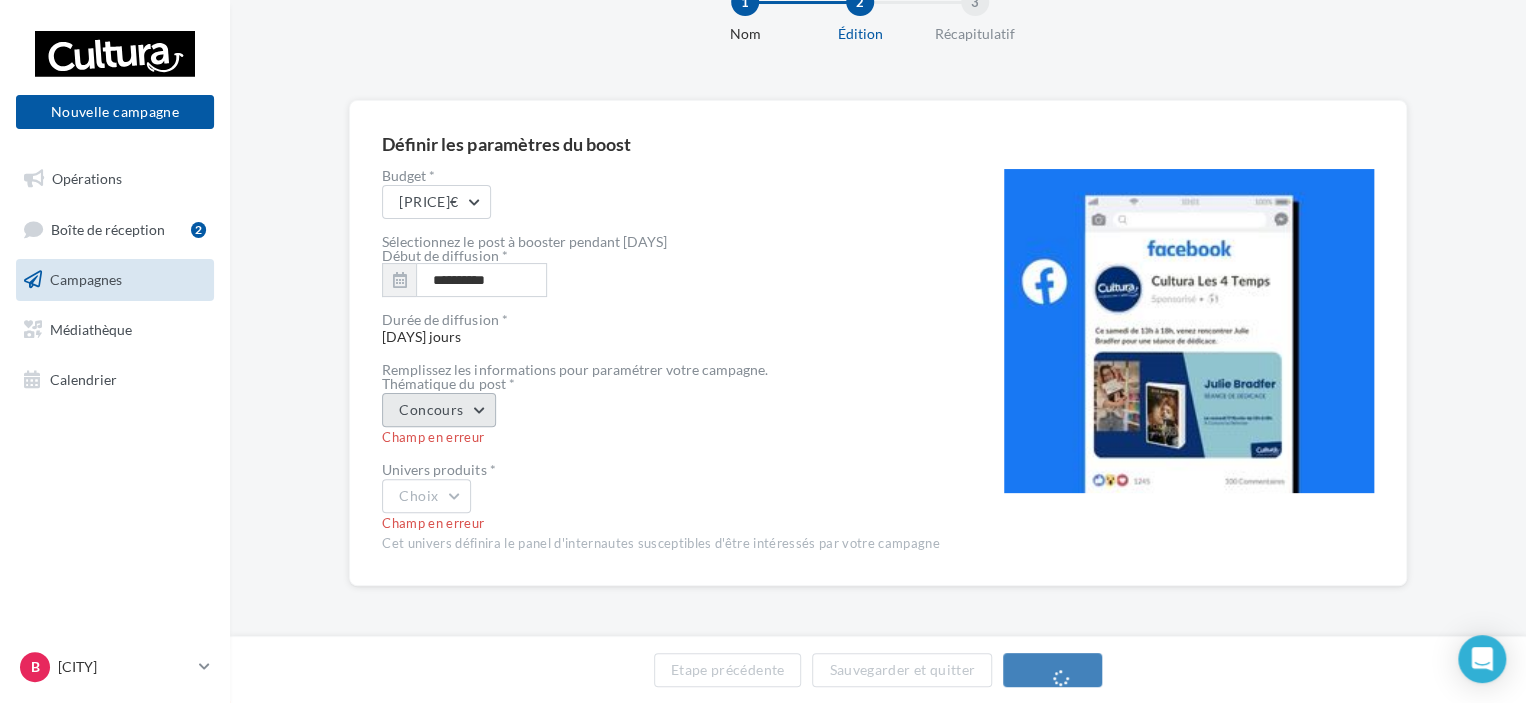 click on "Concours" at bounding box center (439, 410) 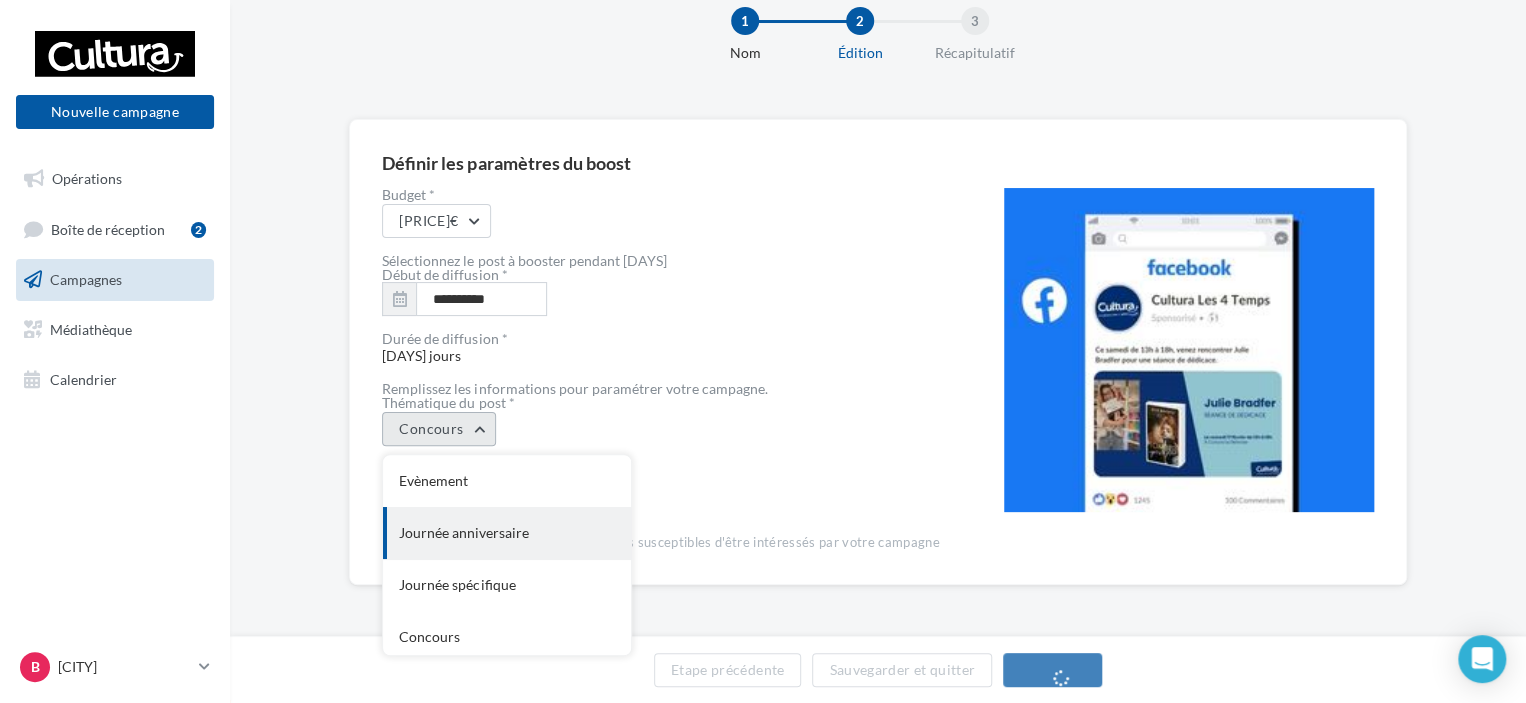 scroll, scrollTop: 48, scrollLeft: 0, axis: vertical 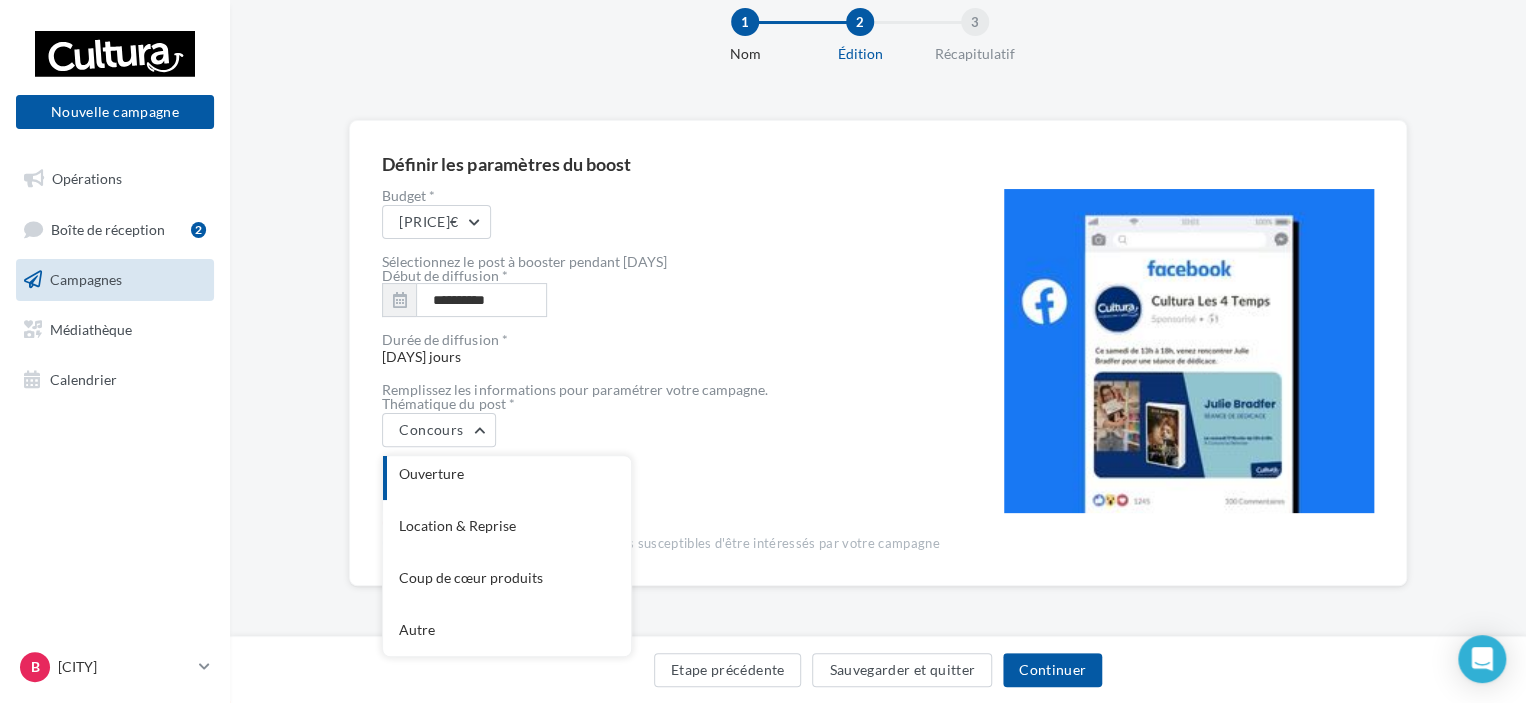 click on "Concours
Evènement
Journée anniversaire
Journée spécifique
Concours
Ouverture
Location & Reprise
Coup de cœur produits
Autre" at bounding box center (660, 430) 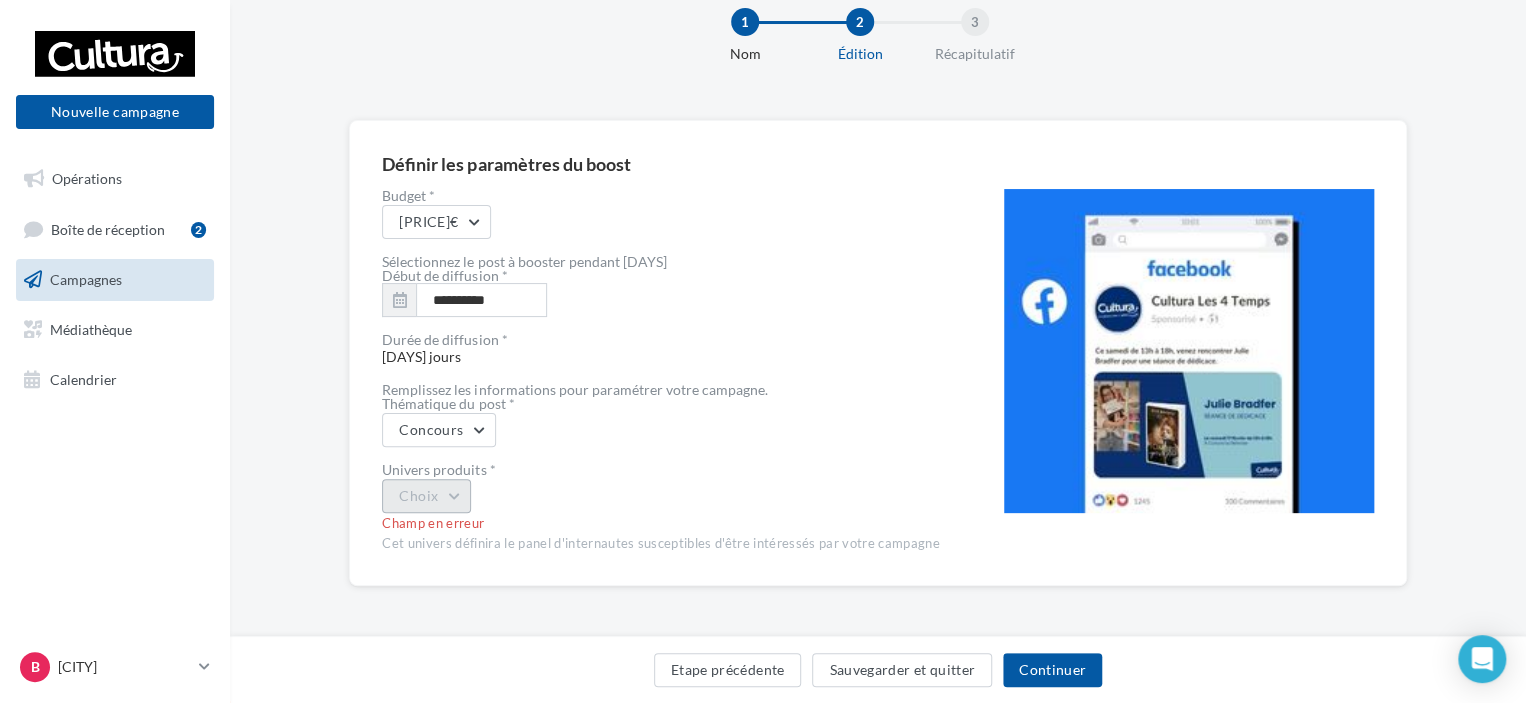 click on "Choix" at bounding box center (426, 496) 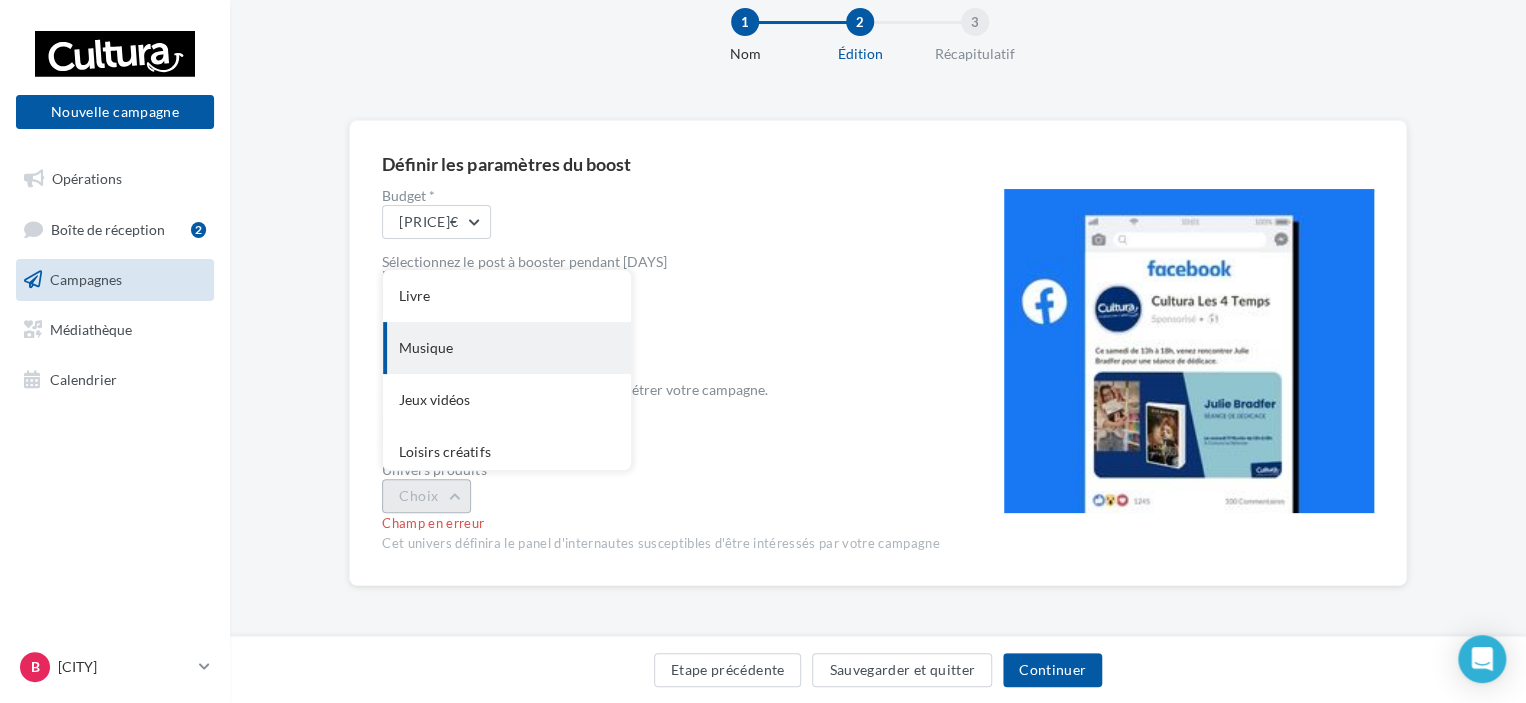 scroll, scrollTop: 164, scrollLeft: 0, axis: vertical 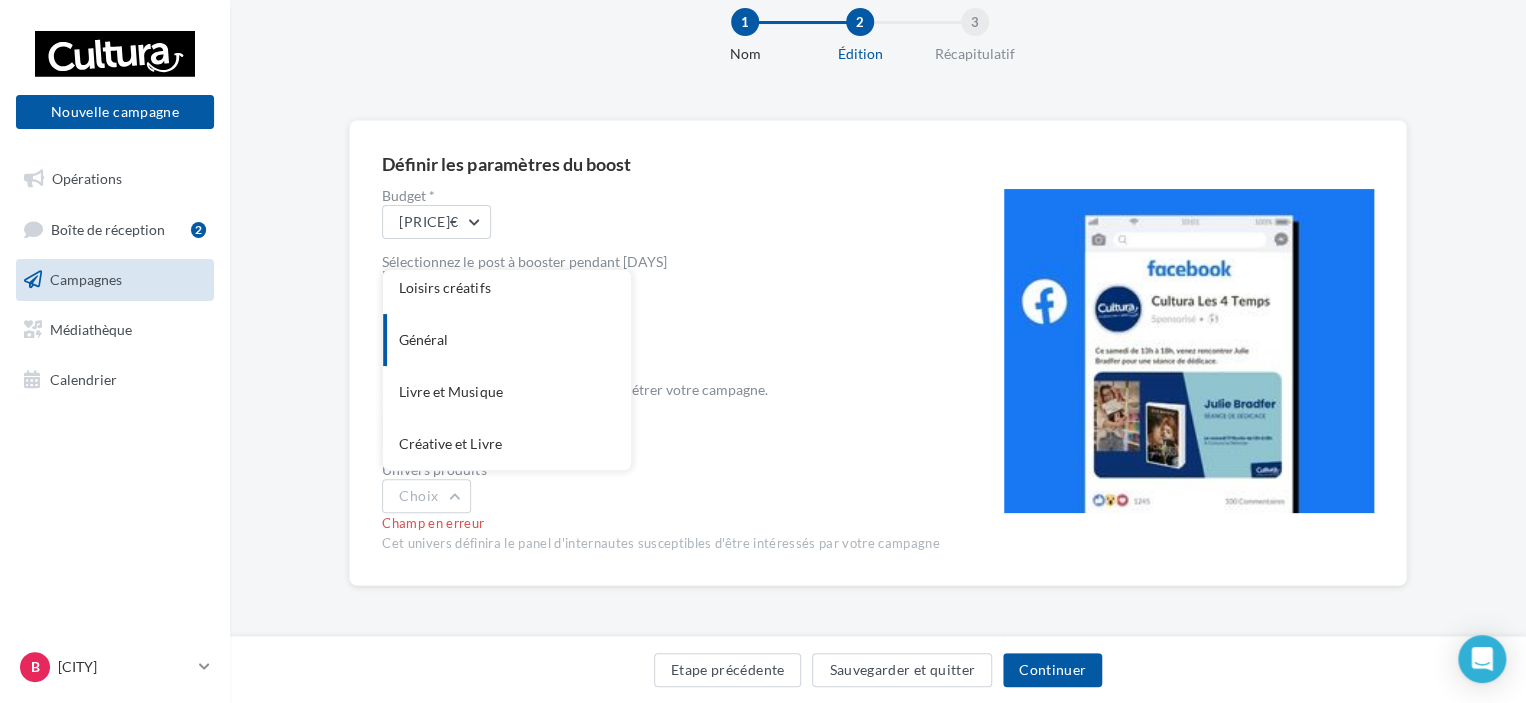 click on "Général" at bounding box center (507, 132) 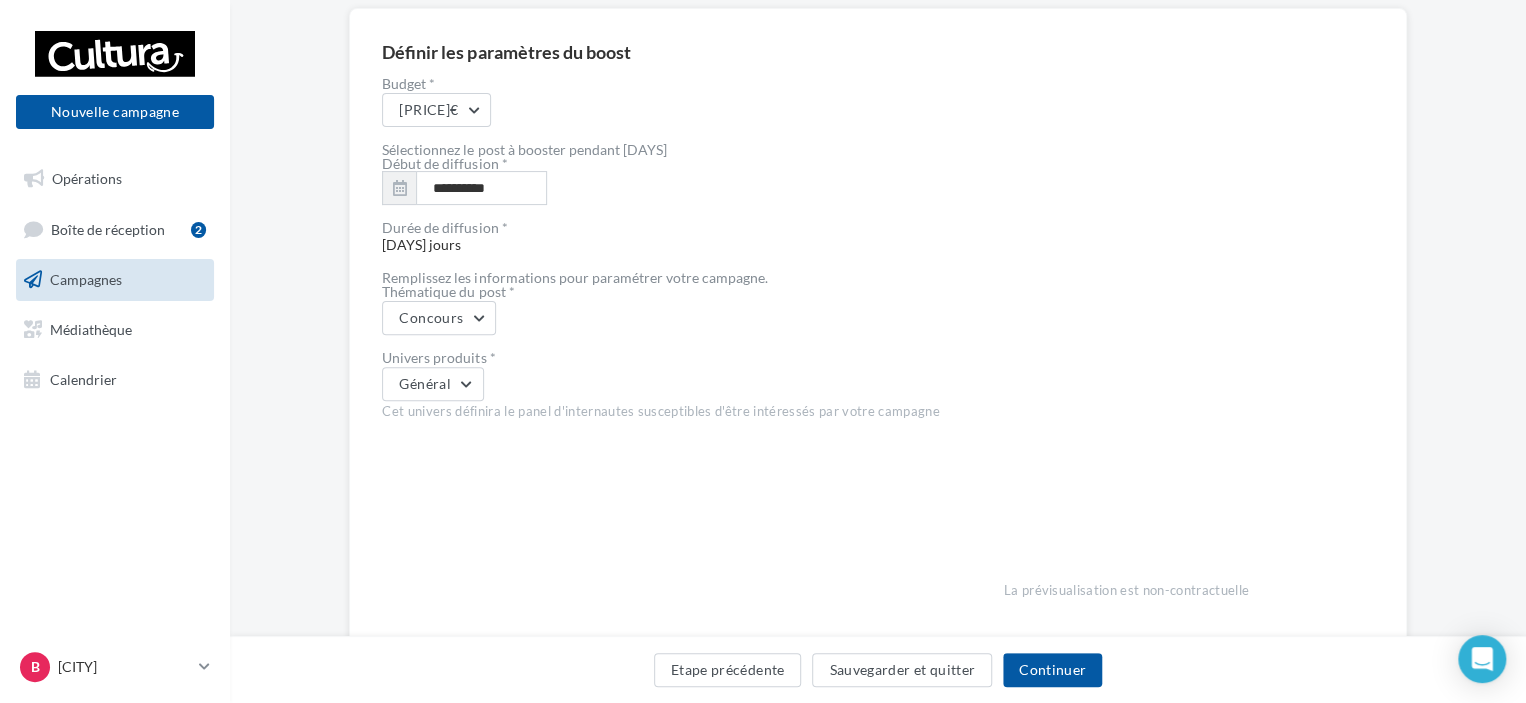 scroll, scrollTop: 160, scrollLeft: 0, axis: vertical 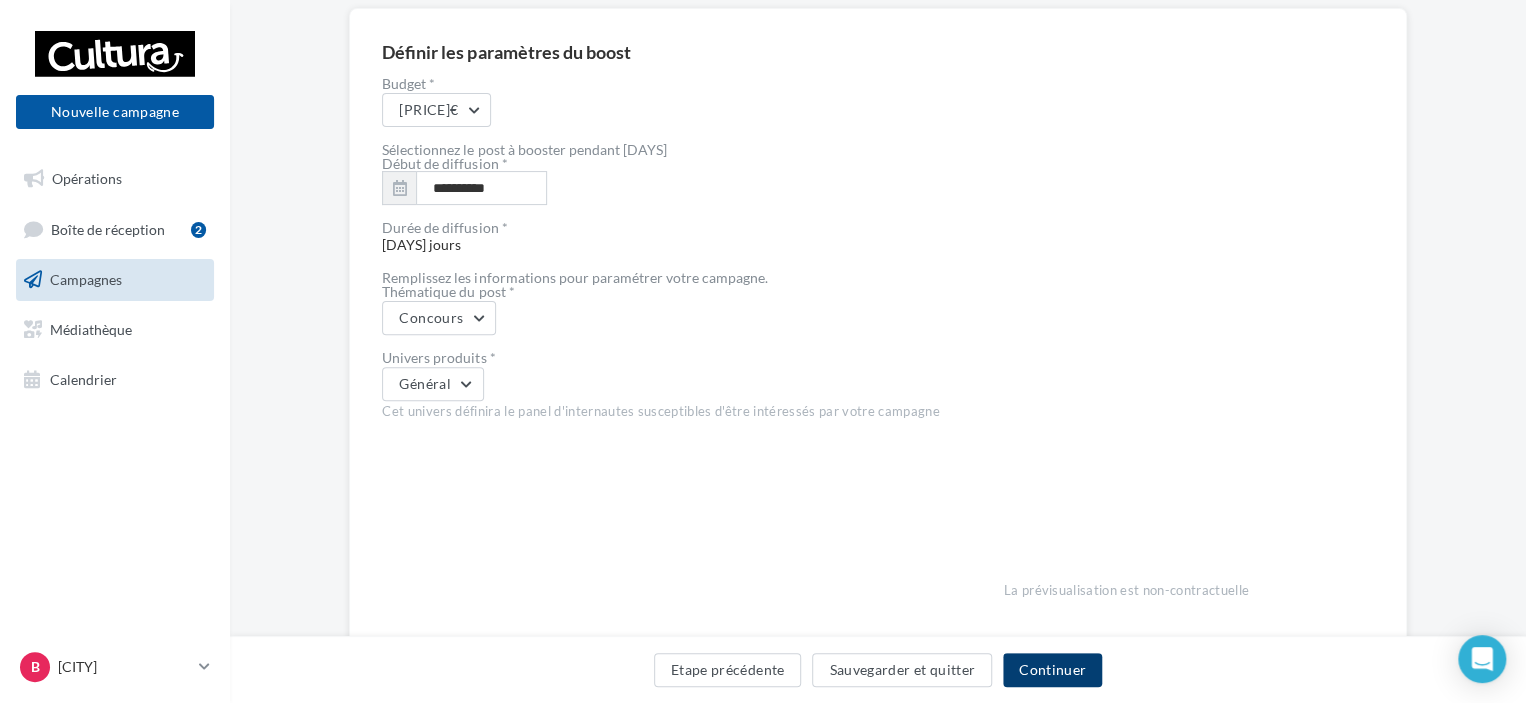 click on "Continuer" at bounding box center (1052, 670) 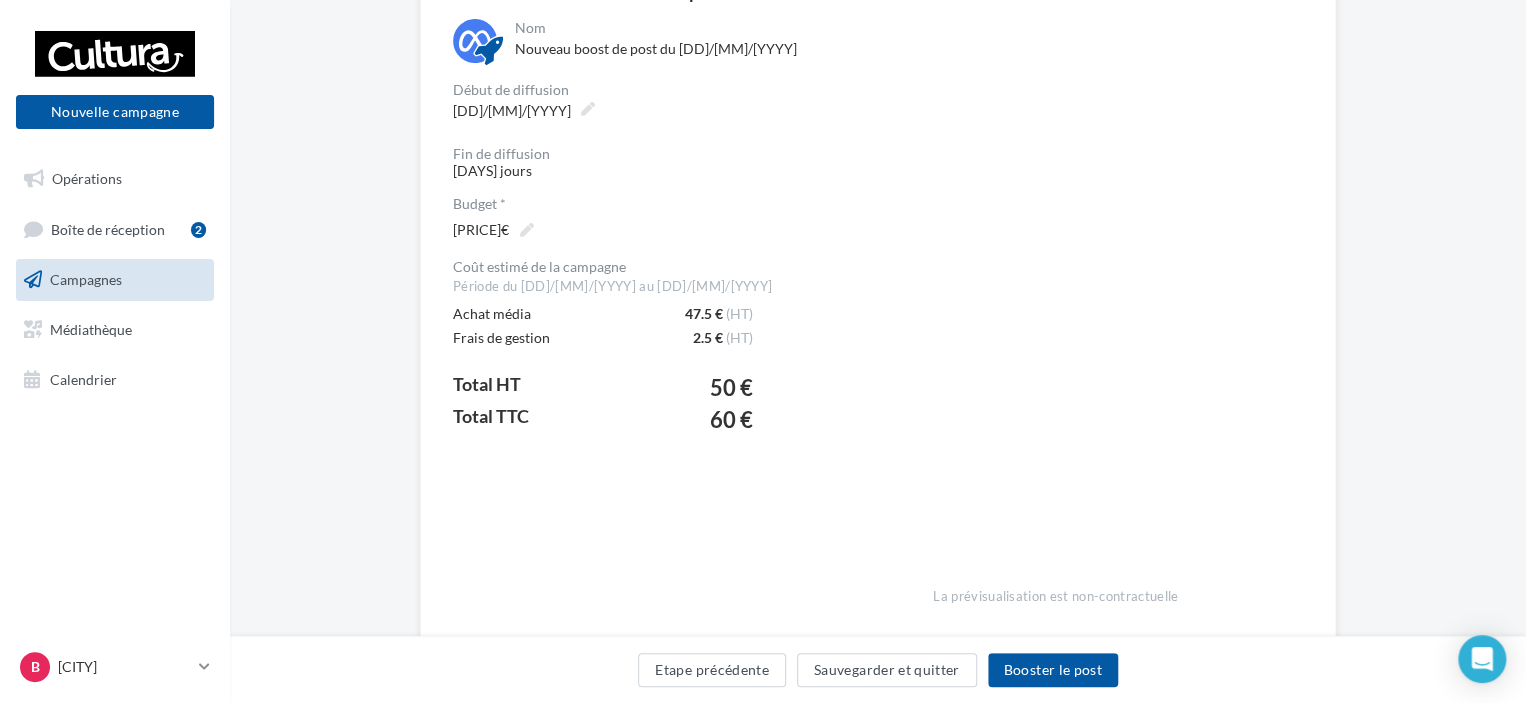 scroll, scrollTop: 225, scrollLeft: 0, axis: vertical 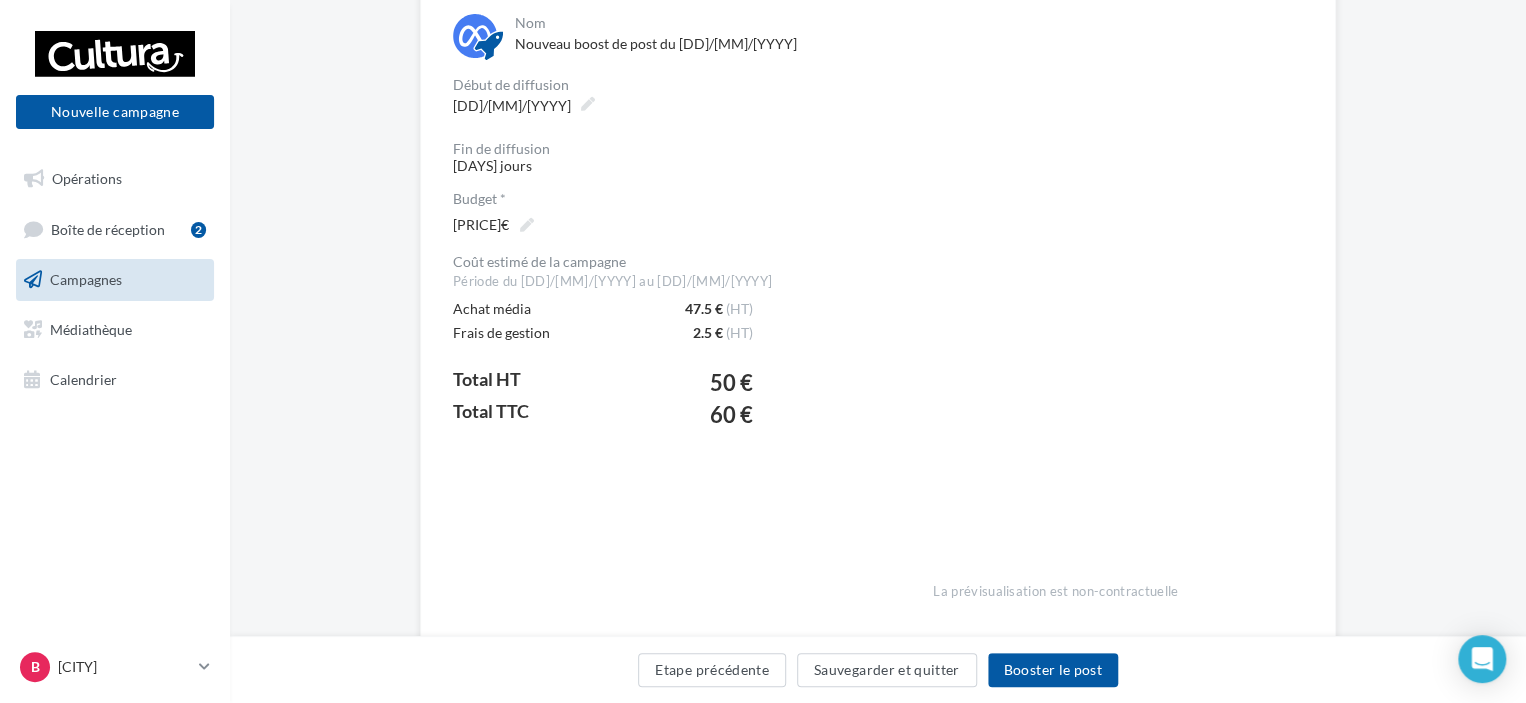 click on "Etape précédente
Sauvegarder et quitter
Booster le post" at bounding box center (878, 674) 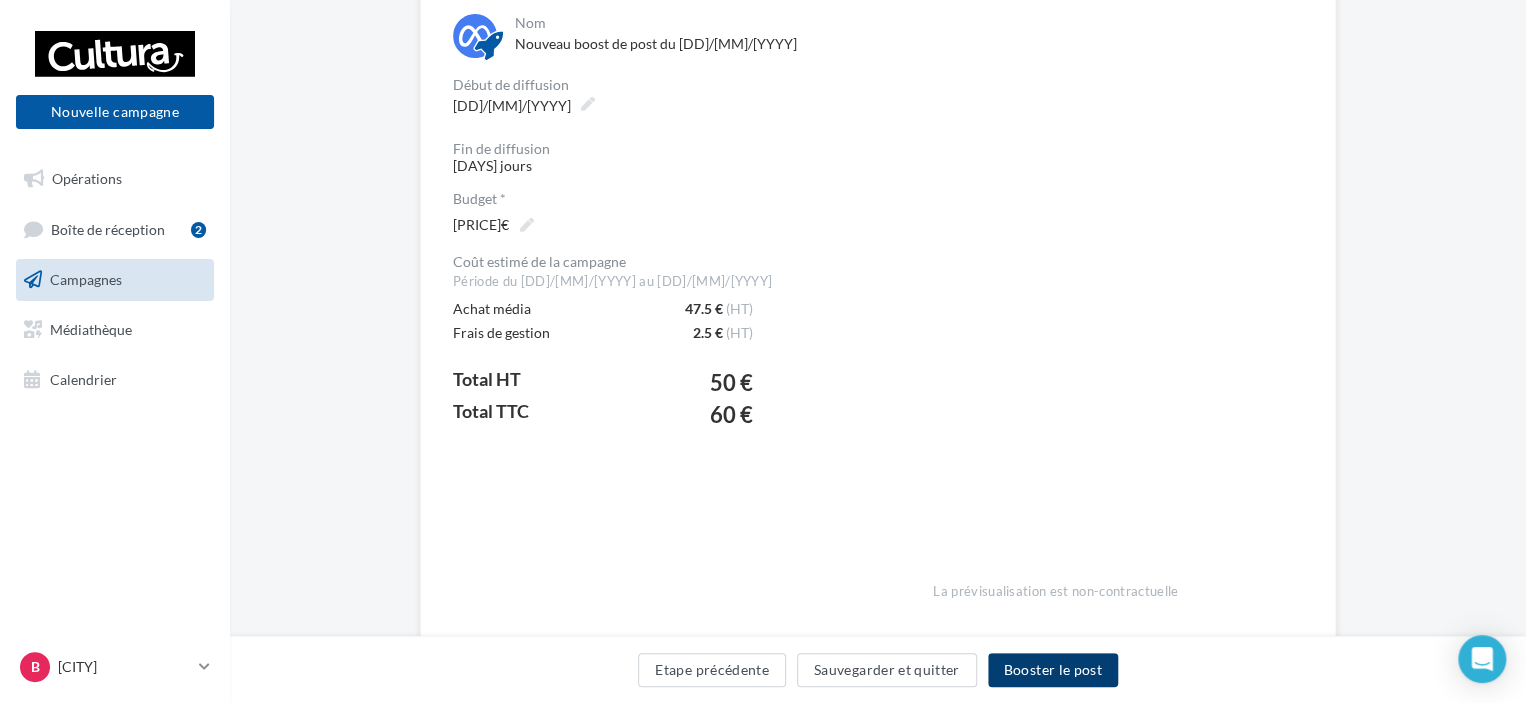 click on "Booster le post" at bounding box center (1053, 670) 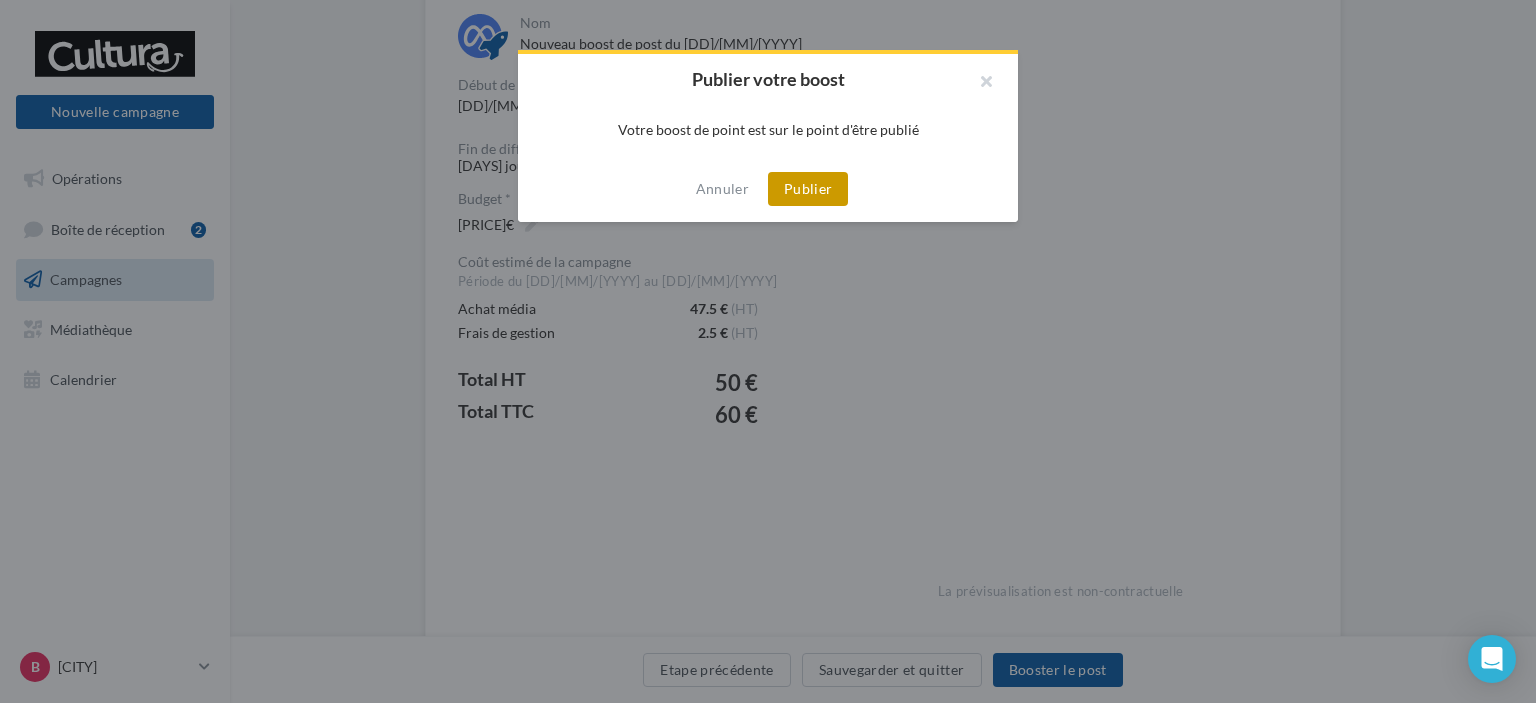 click on "Publier" at bounding box center (808, 189) 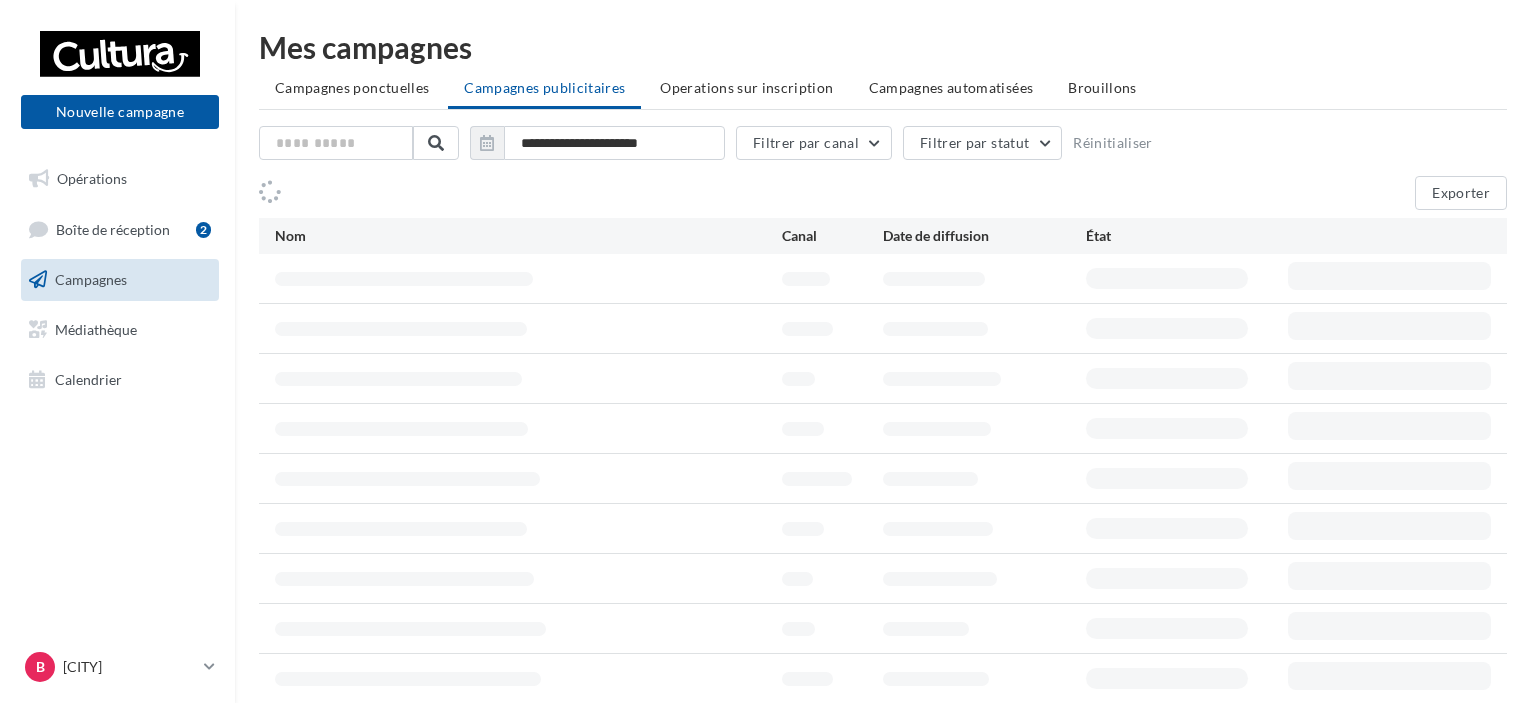 scroll, scrollTop: 0, scrollLeft: 0, axis: both 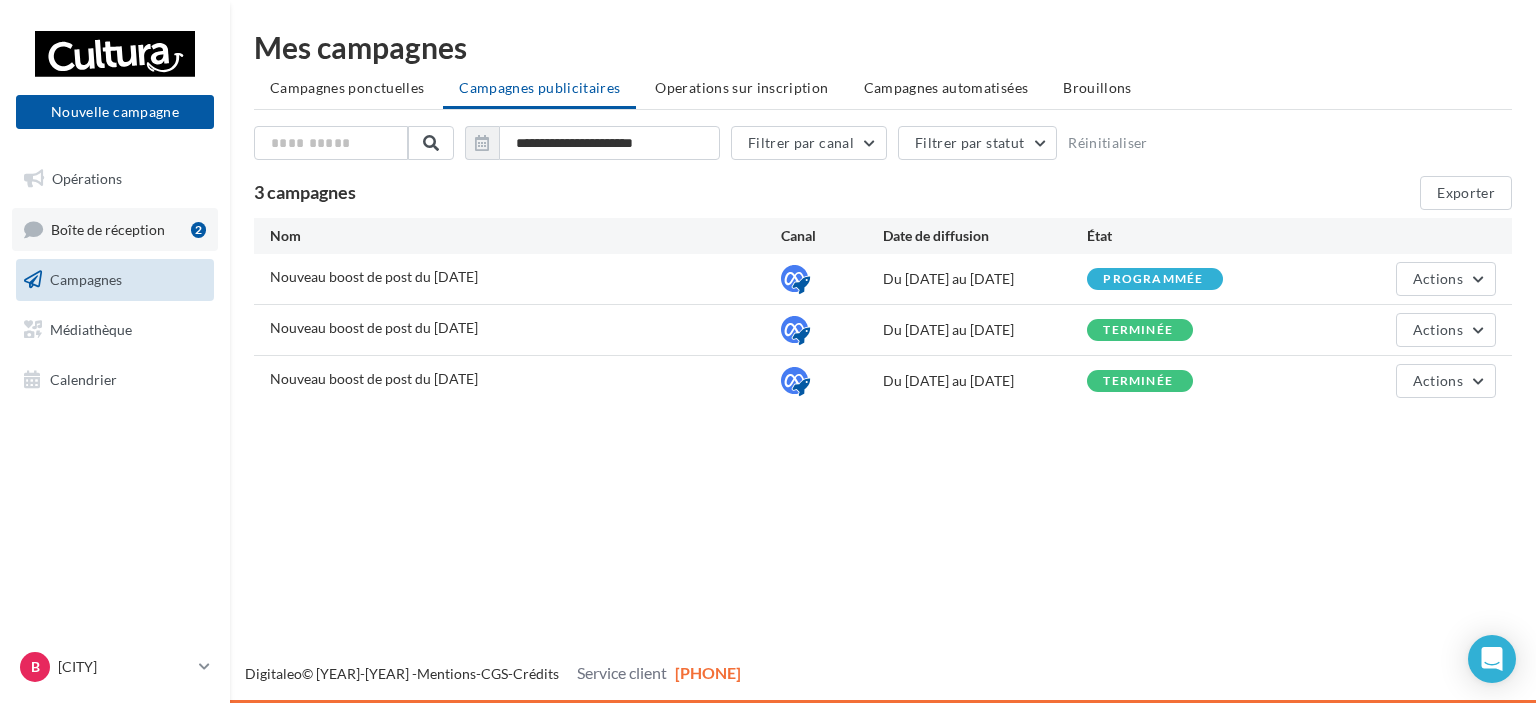 click on "Boîte de réception
2" at bounding box center [115, 229] 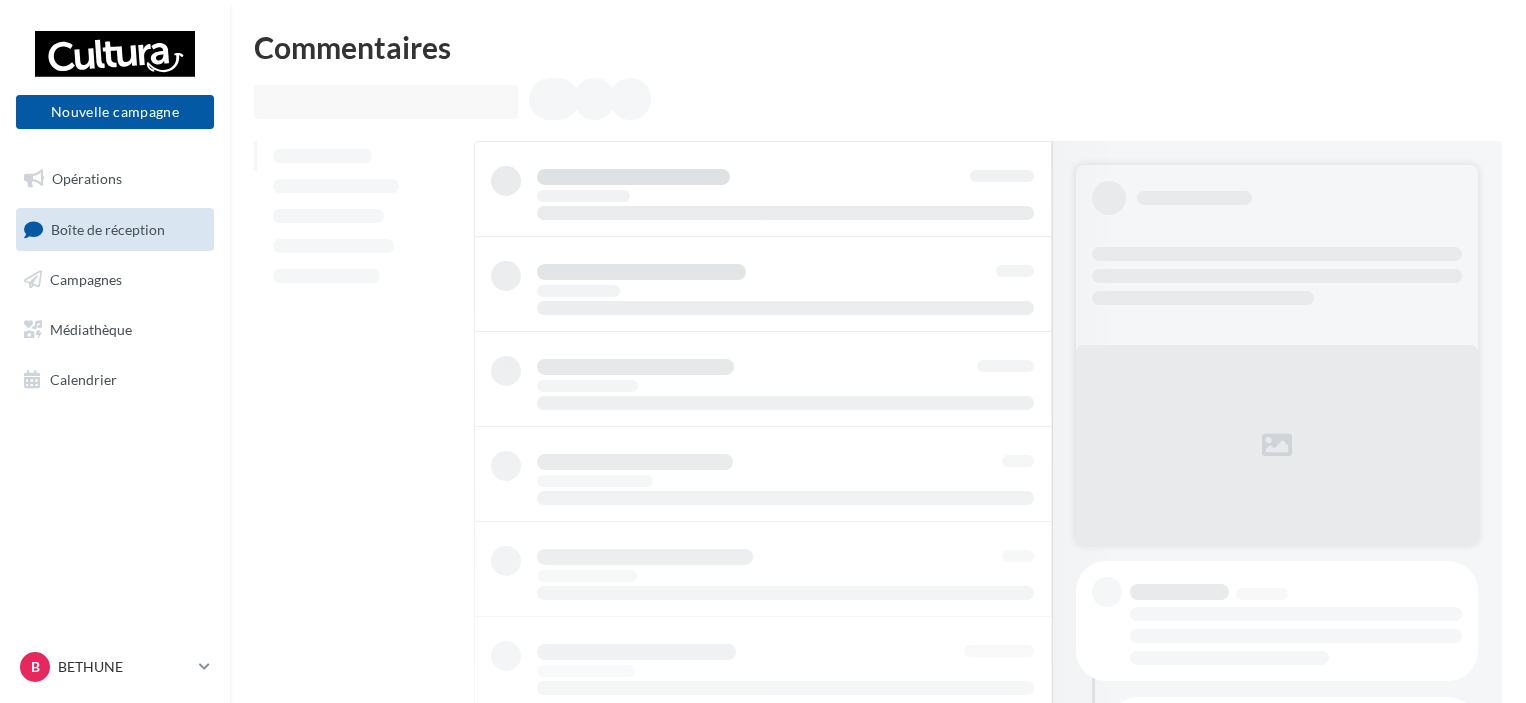 scroll, scrollTop: 0, scrollLeft: 0, axis: both 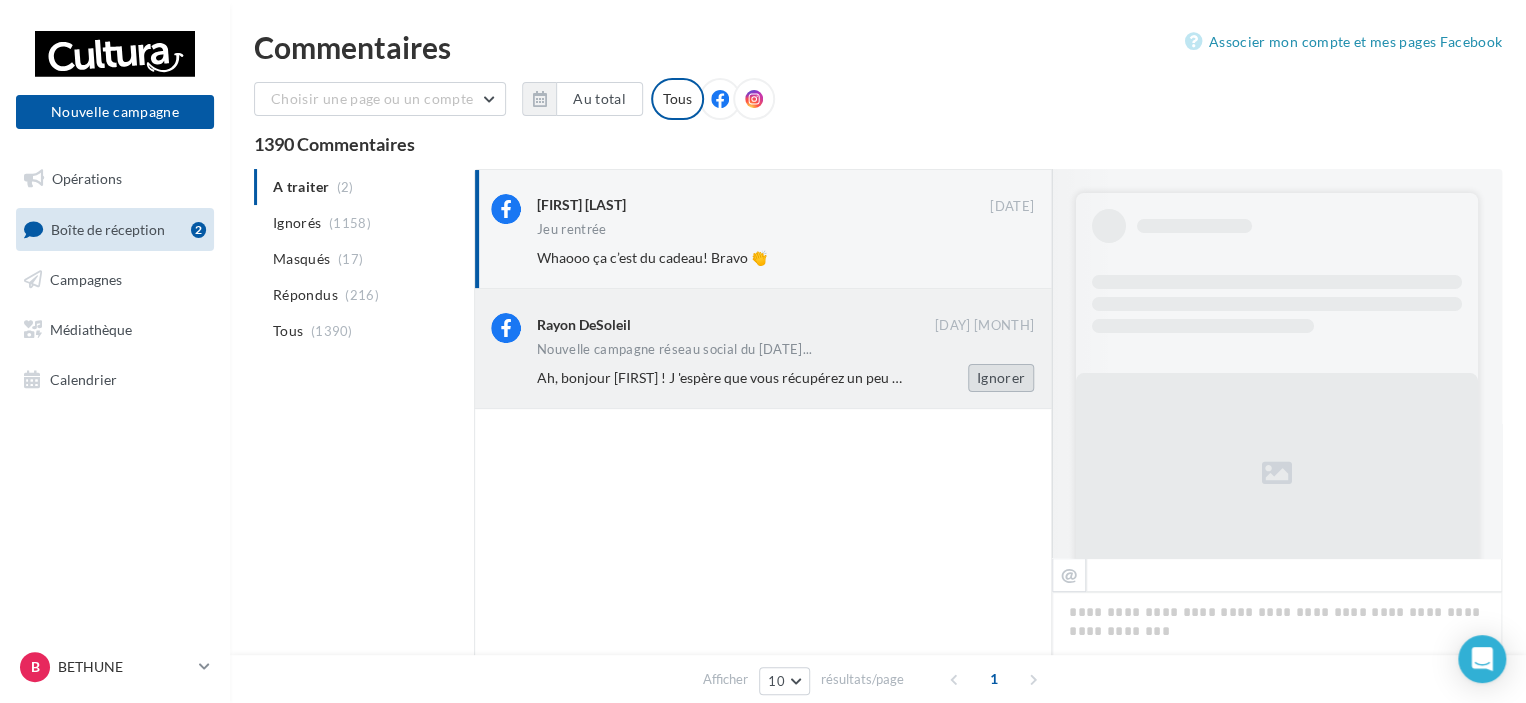 click on "Ignorer" at bounding box center [1001, 378] 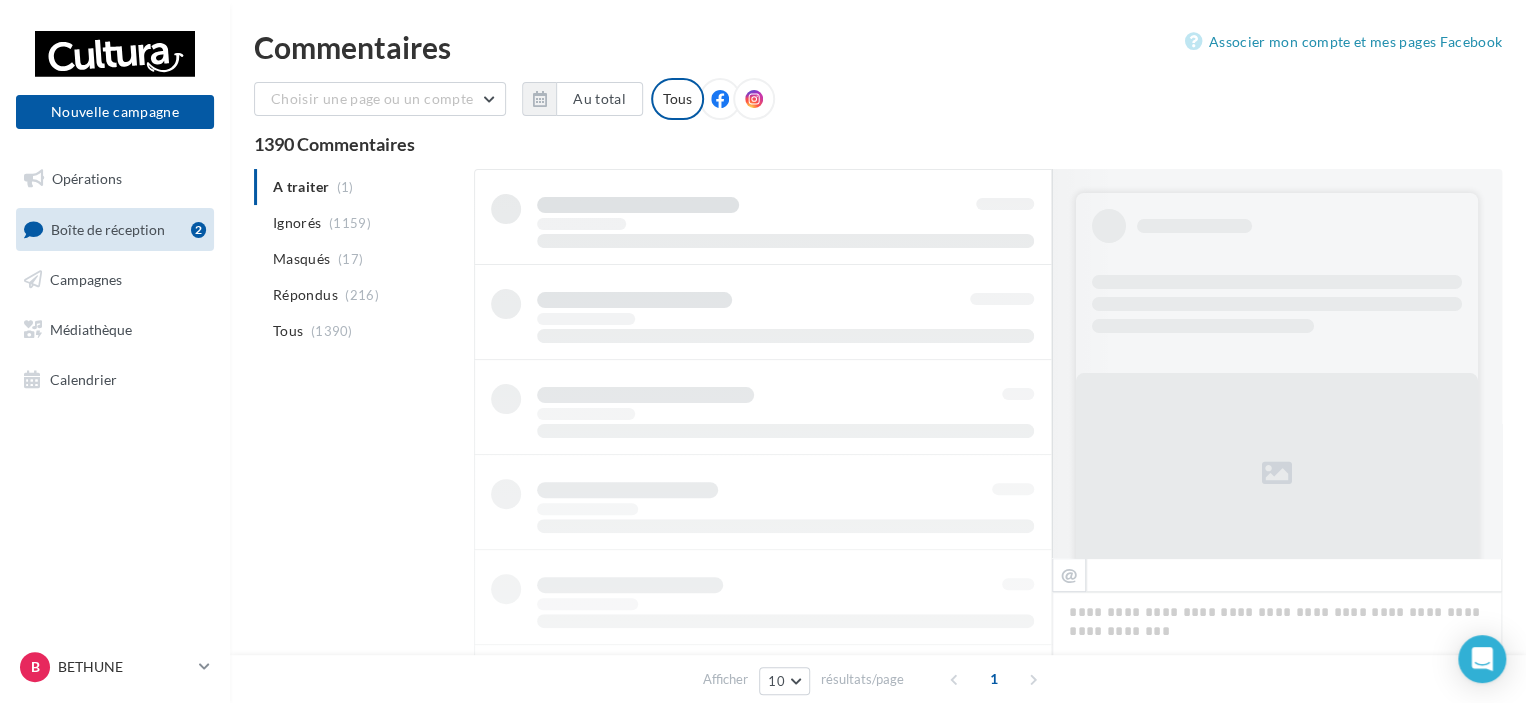 scroll, scrollTop: 0, scrollLeft: 0, axis: both 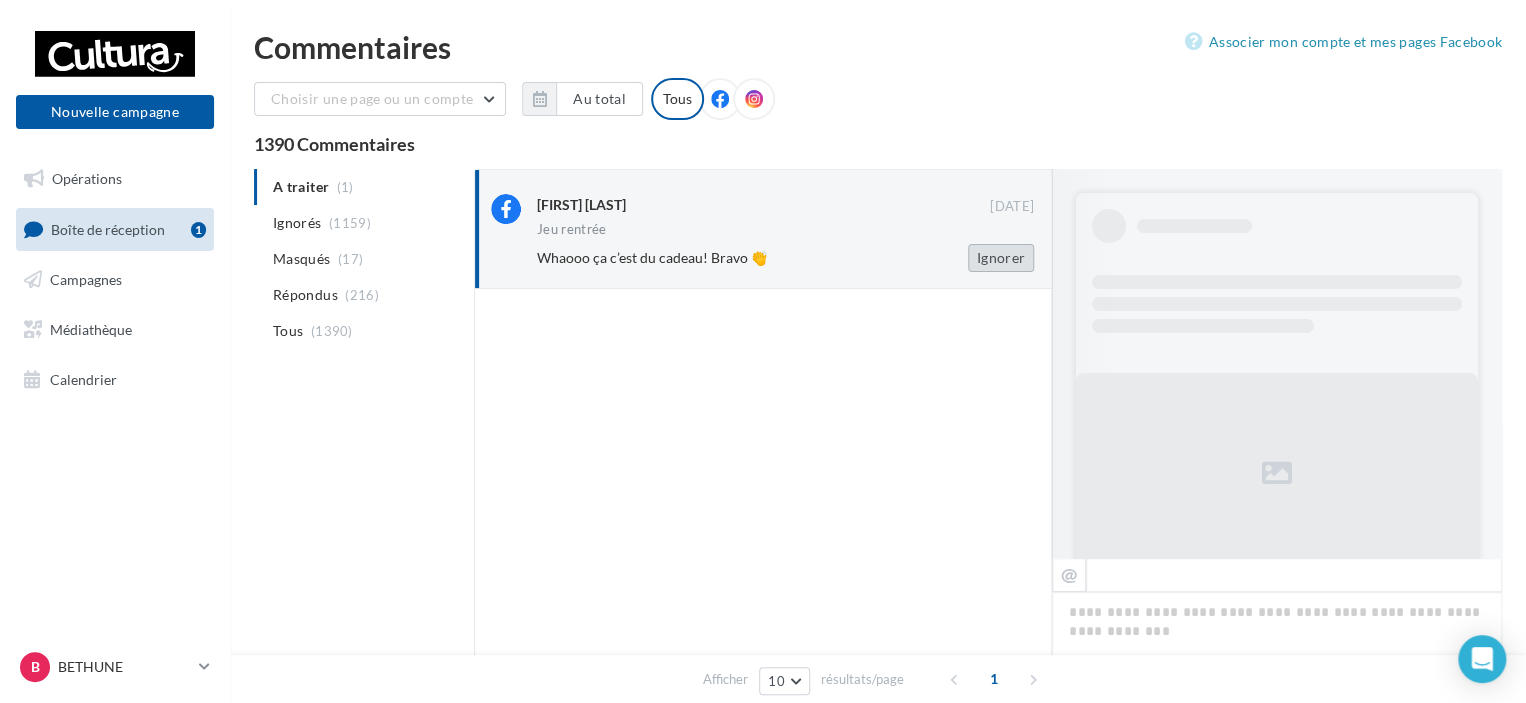 click on "Ignorer" at bounding box center [1001, 258] 